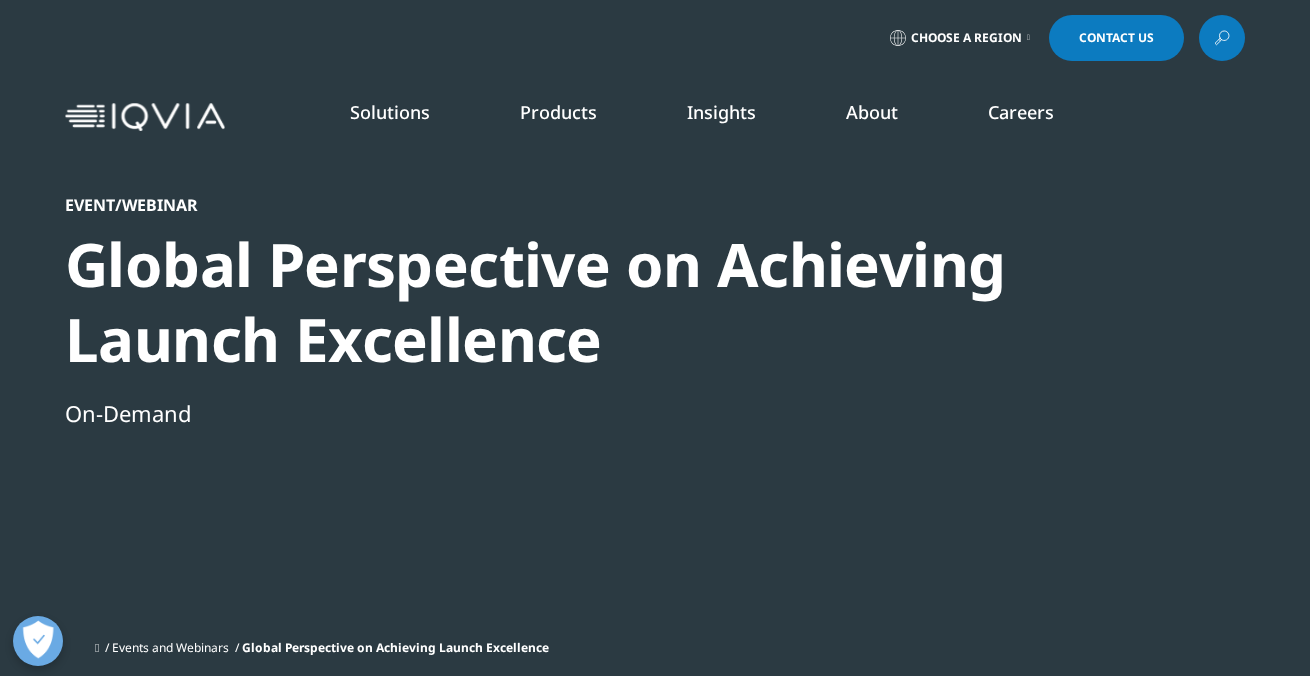 scroll, scrollTop: 0, scrollLeft: 0, axis: both 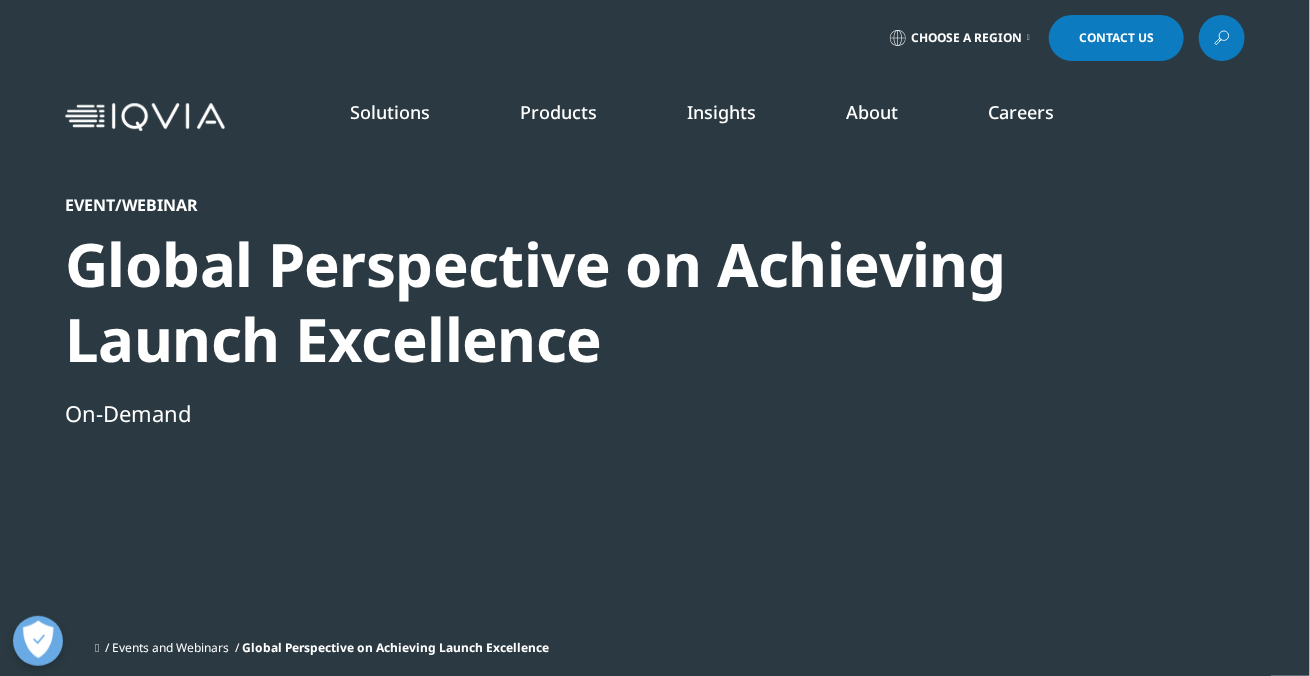 click on "Electronic Clinical Outcome Assessment (eCOA)" at bounding box center [190, 521] 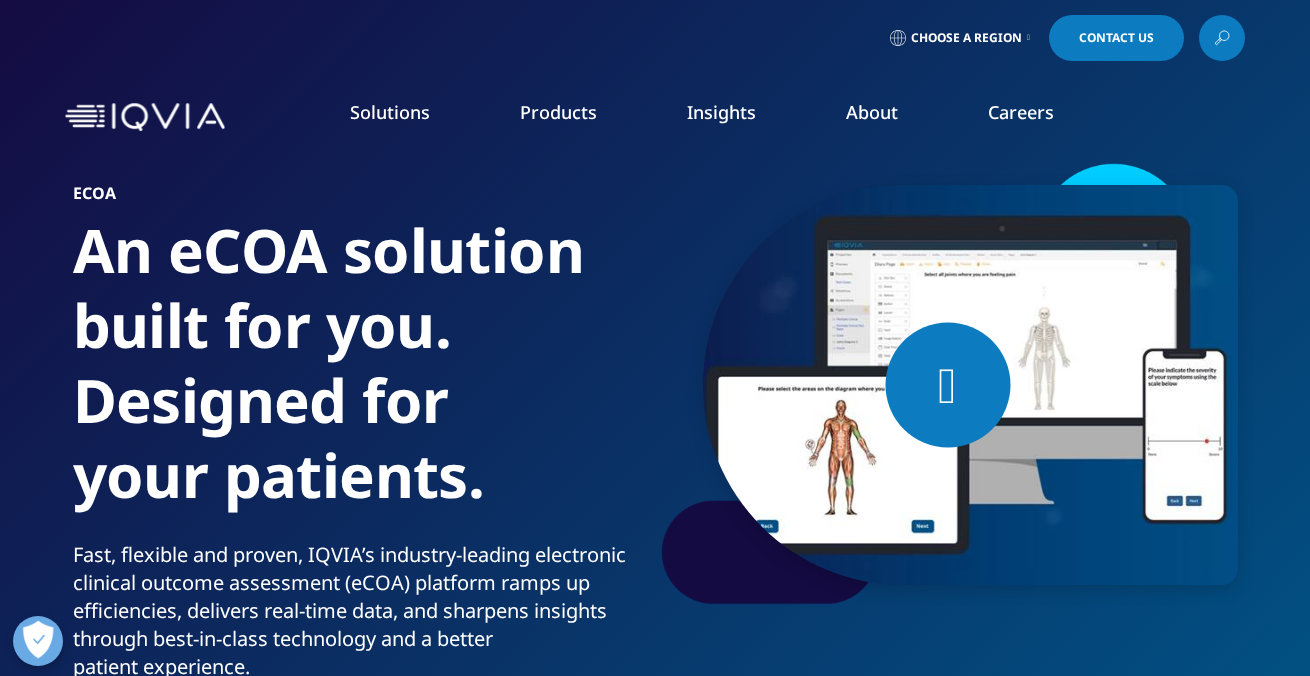 scroll, scrollTop: 0, scrollLeft: 0, axis: both 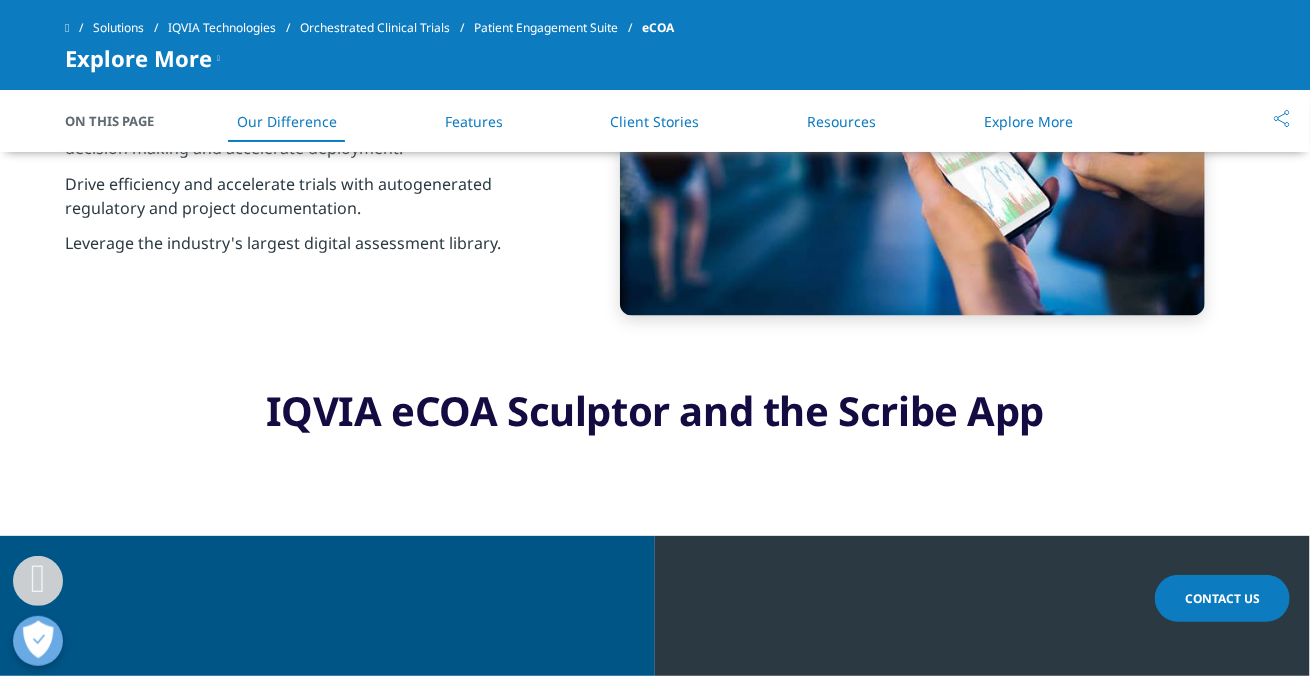 click on "IQVIA eCOA Sculptor and the Scribe App" at bounding box center (655, 411) 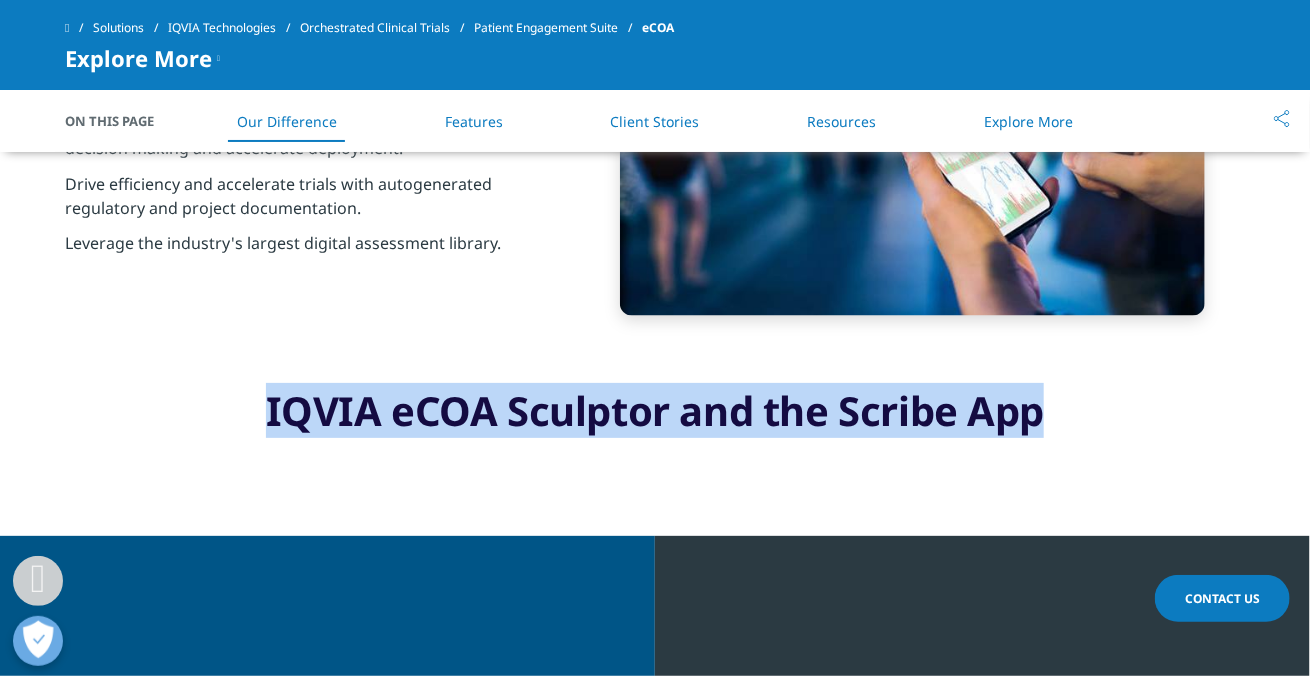 drag, startPoint x: 1064, startPoint y: 416, endPoint x: 267, endPoint y: 414, distance: 797.0025 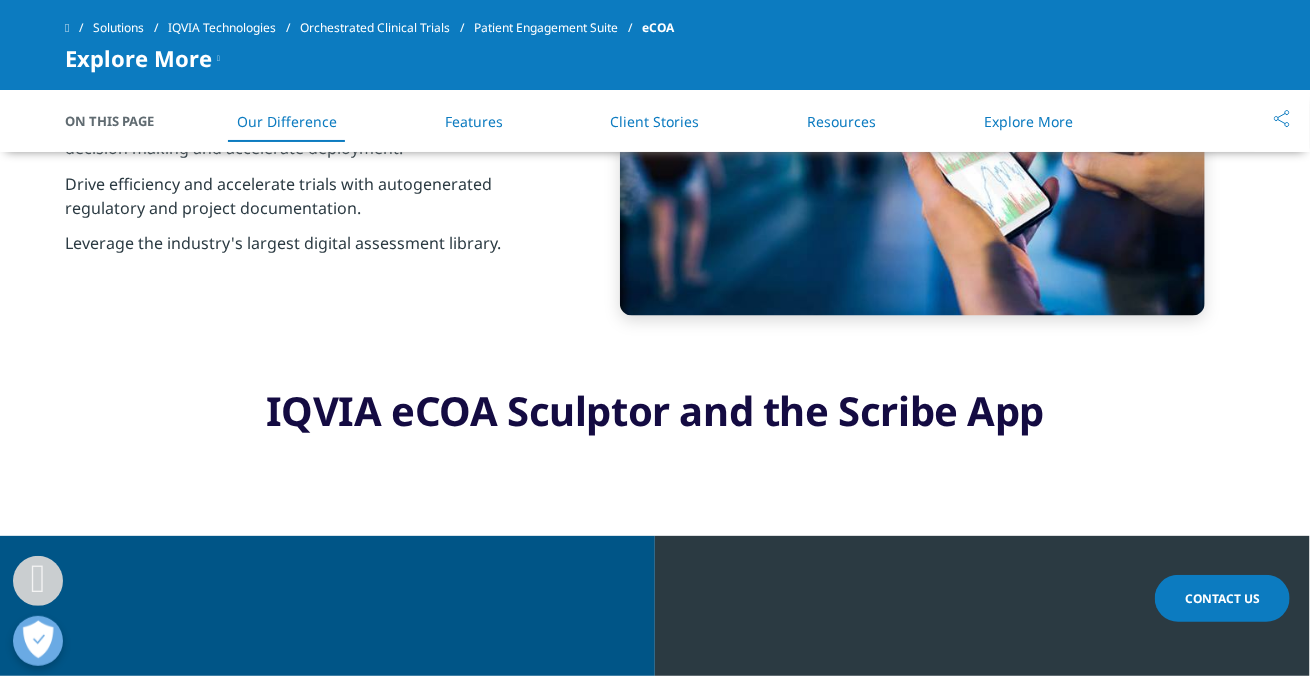 click on "Sculptor allows sponsors to create diaries
The Sculptor tool accommodates robust reporting and integration.  It’s dynamic and fully customizable and can be modeled on multiple devices in real time.
Protocol changes can be made centrally to patient assessments and deployed automatically to all participants.  This helps you reduce risk and study delays." at bounding box center [327, 908] 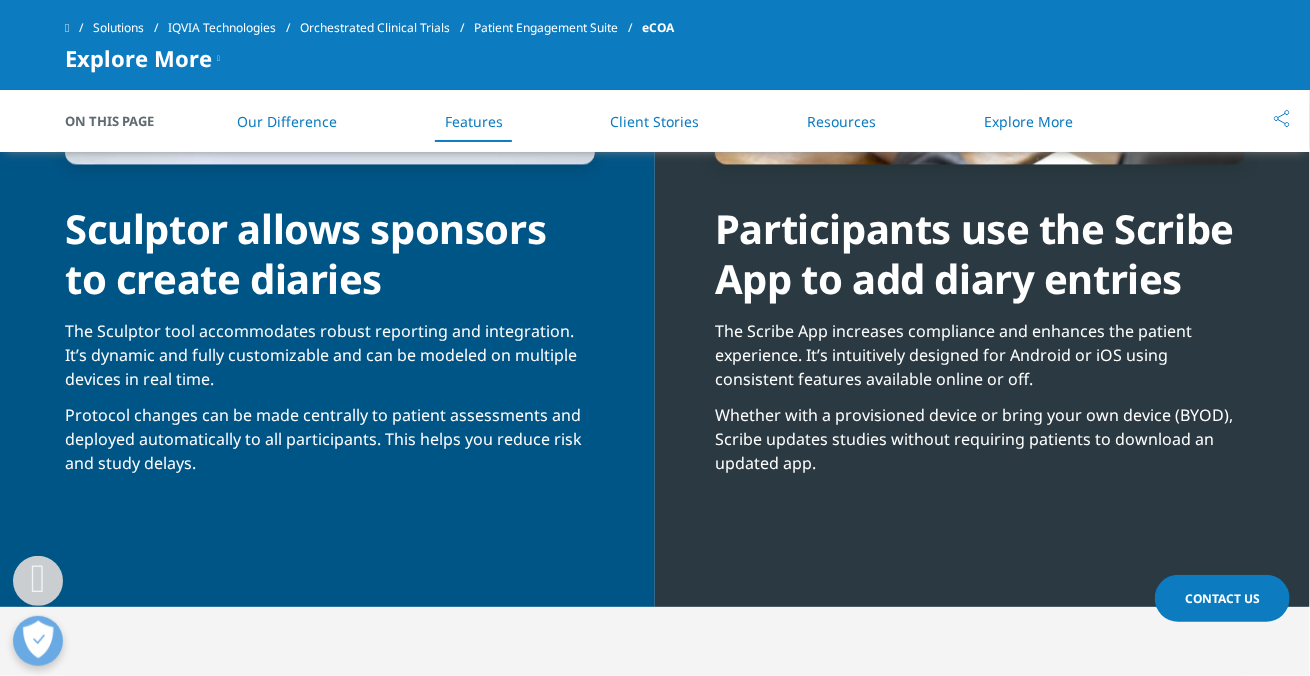 scroll, scrollTop: 2100, scrollLeft: 0, axis: vertical 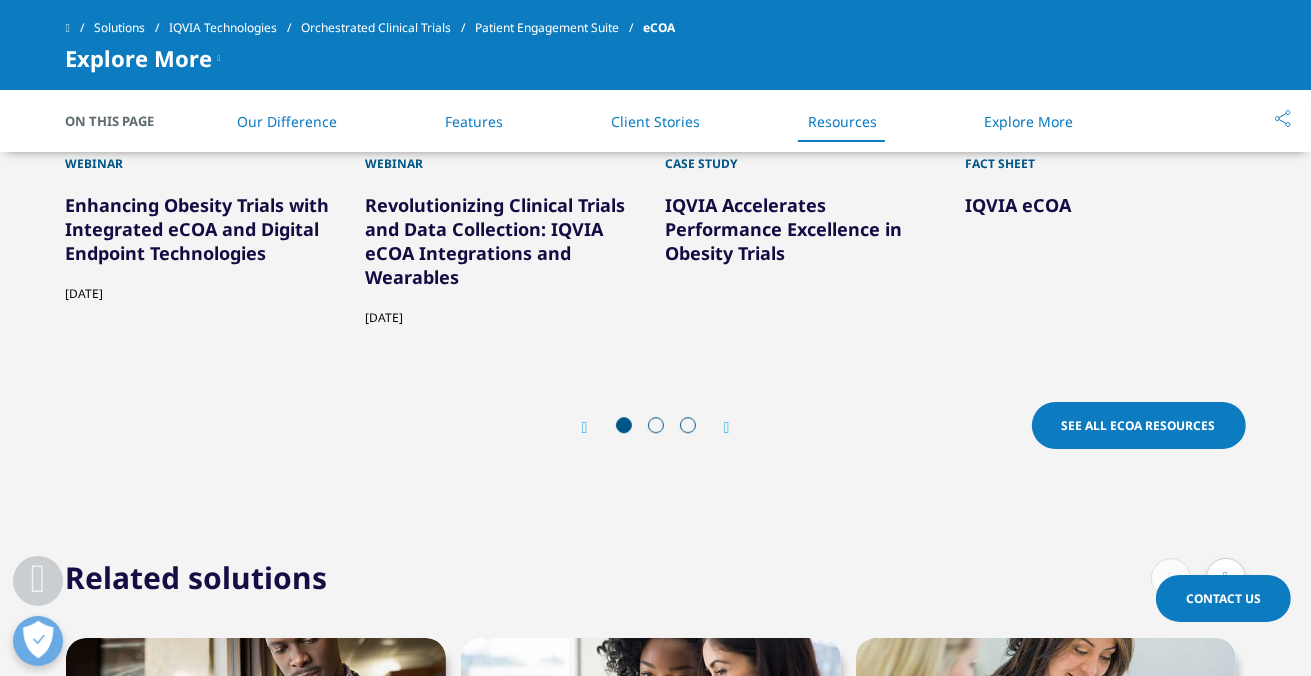 click on "IQVIA eCOA" at bounding box center [1019, 205] 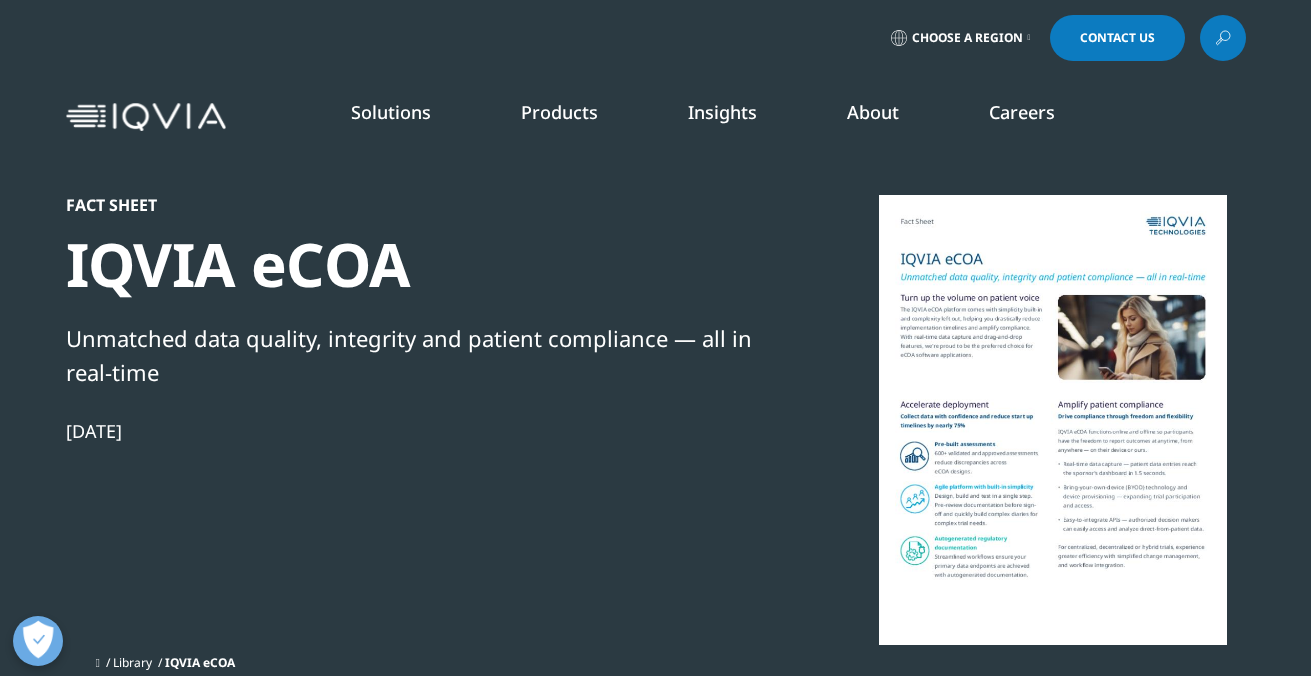 scroll, scrollTop: 0, scrollLeft: 0, axis: both 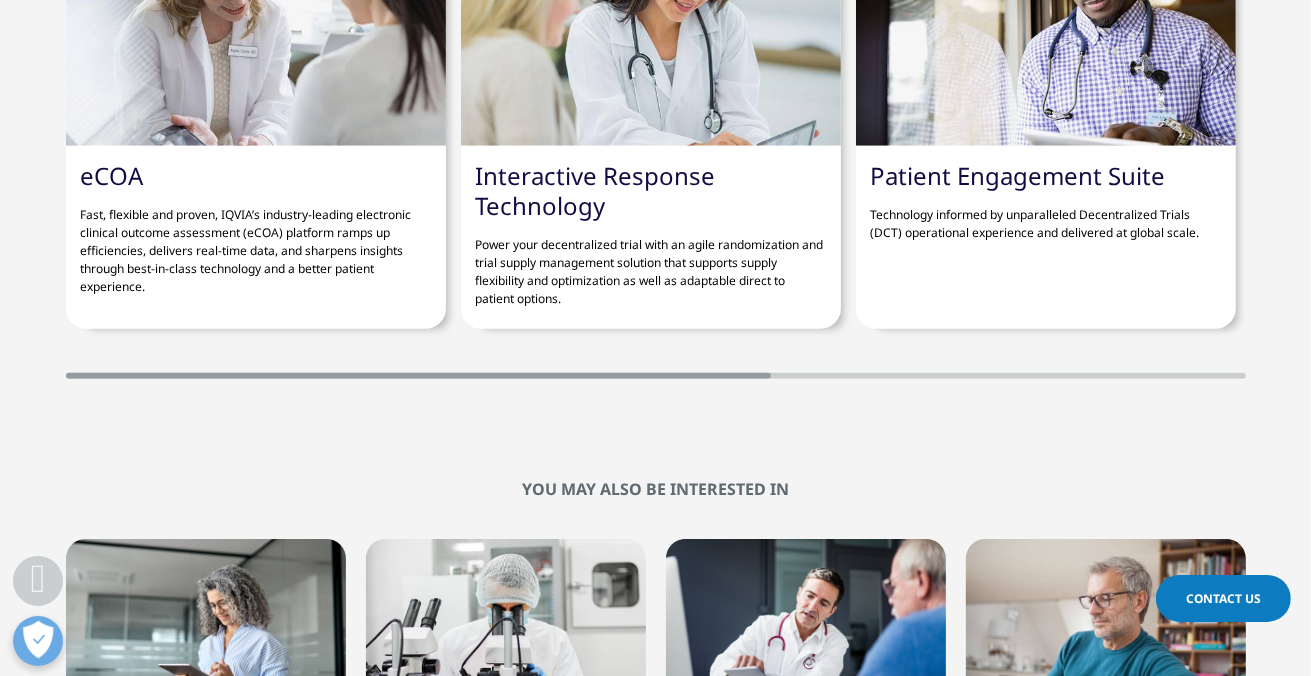 click on "Fast, flexible and proven, IQVIA’s industry-leading electronic clinical outcome assessment (eCOA) platform ramps up efficiencies, delivers real-time data, and sharpens insights through best-in-class technology and a better patient experience." at bounding box center (256, 243) 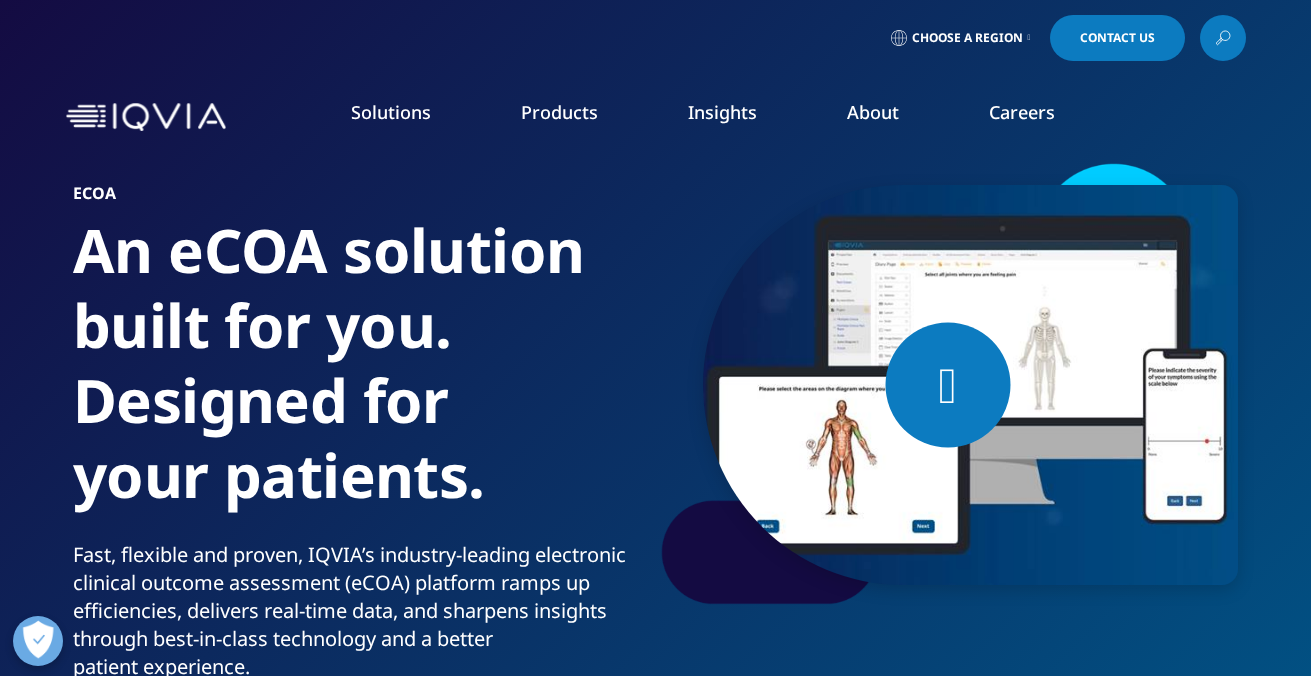 scroll, scrollTop: 0, scrollLeft: 0, axis: both 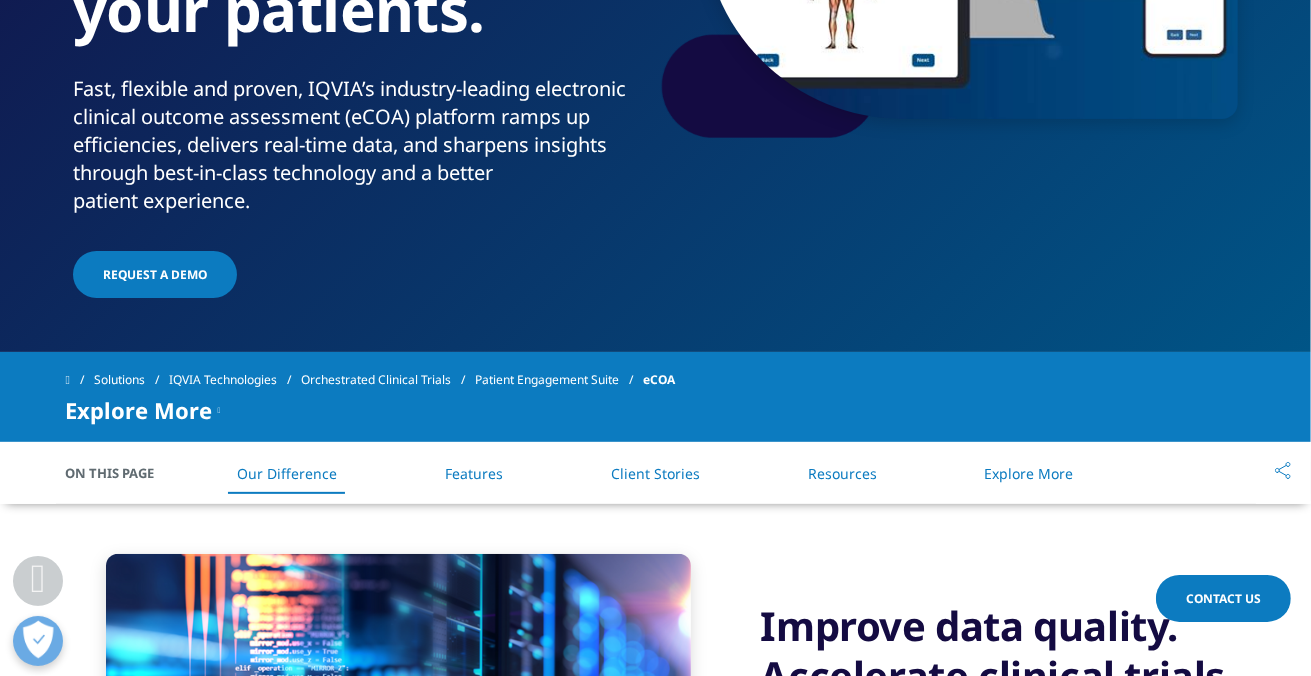 click at bounding box center [219, 410] 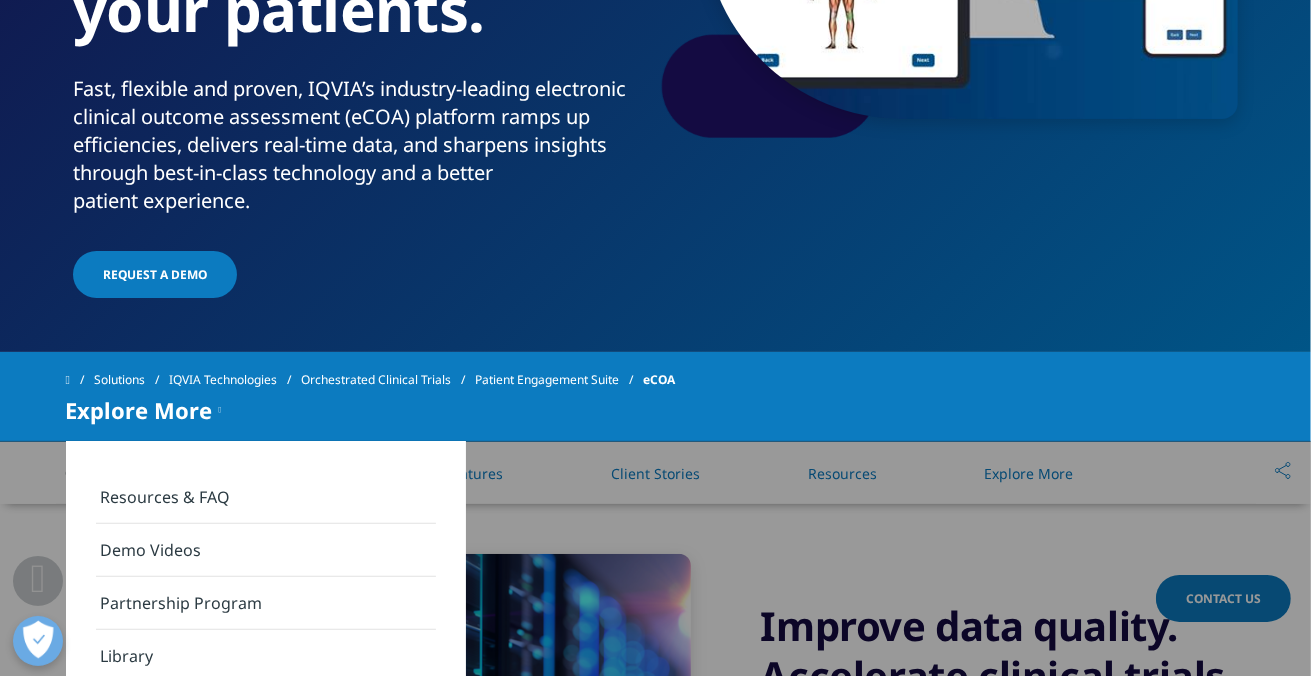 click on "Request a Demo" at bounding box center [360, 276] 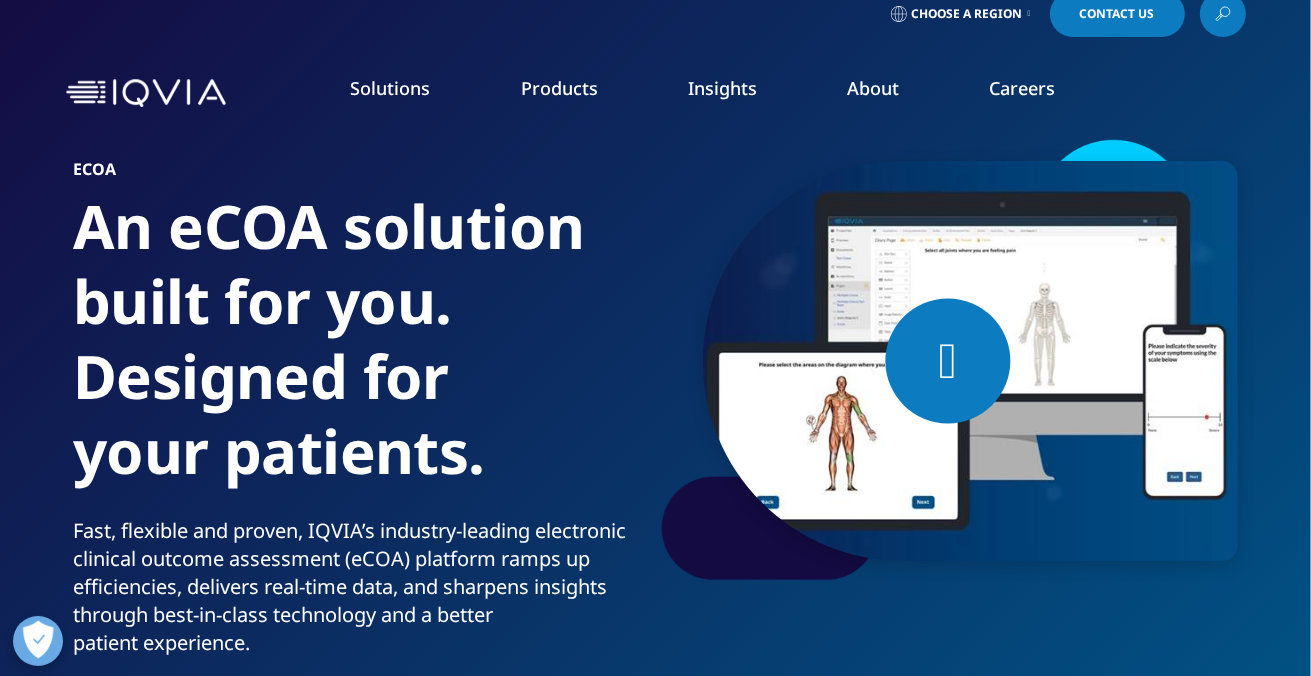 scroll, scrollTop: 0, scrollLeft: 0, axis: both 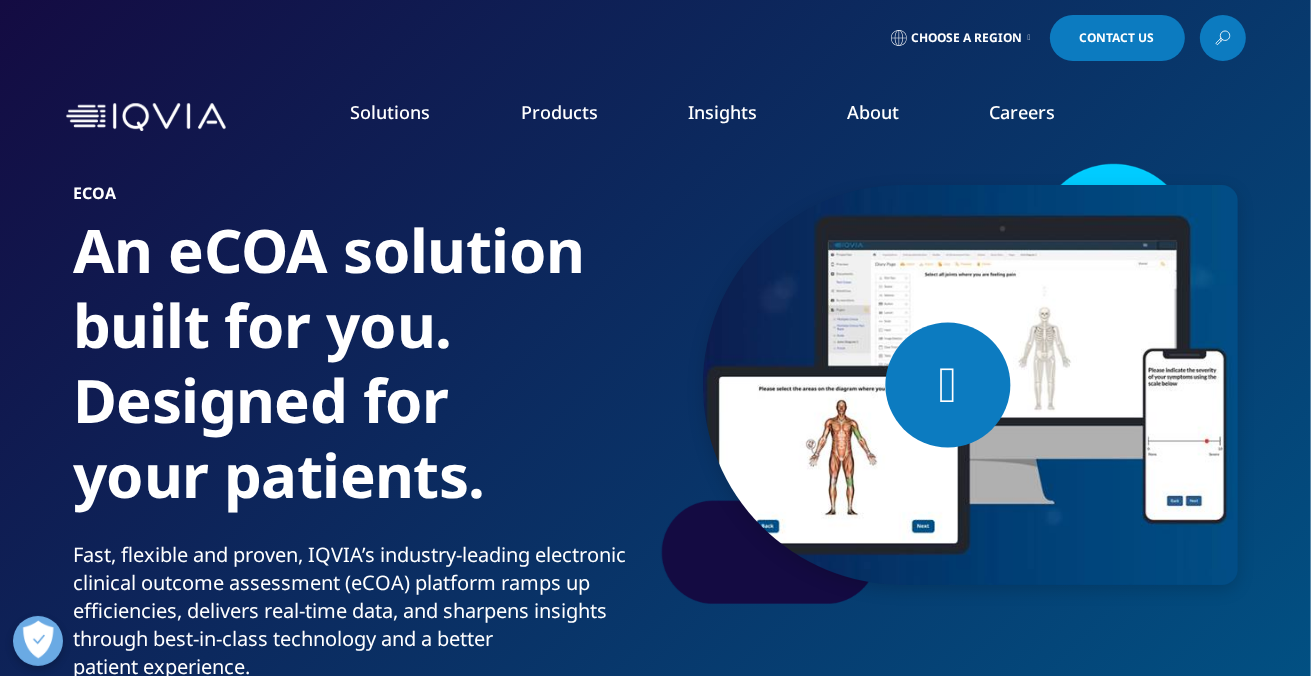 click on "IQVIA Vigilance Platform" at bounding box center [831, 275] 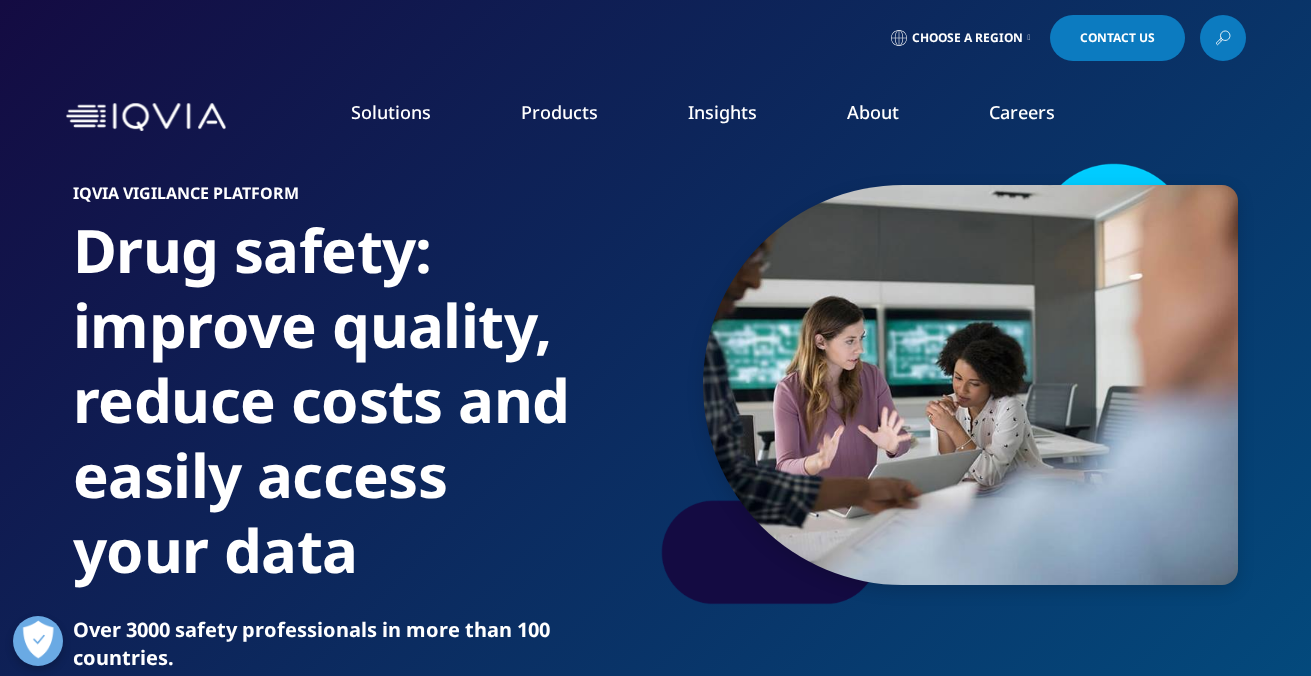 scroll, scrollTop: 0, scrollLeft: 0, axis: both 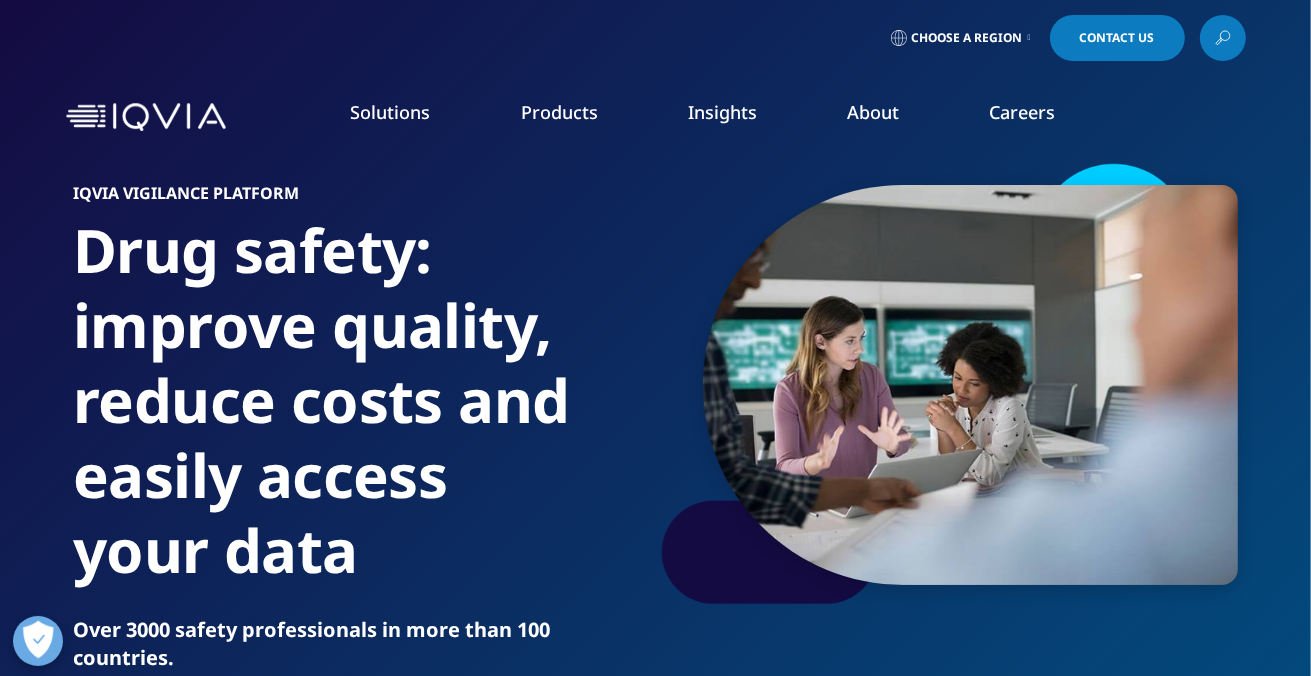 click on "Decentralized Trials" at bounding box center (190, 457) 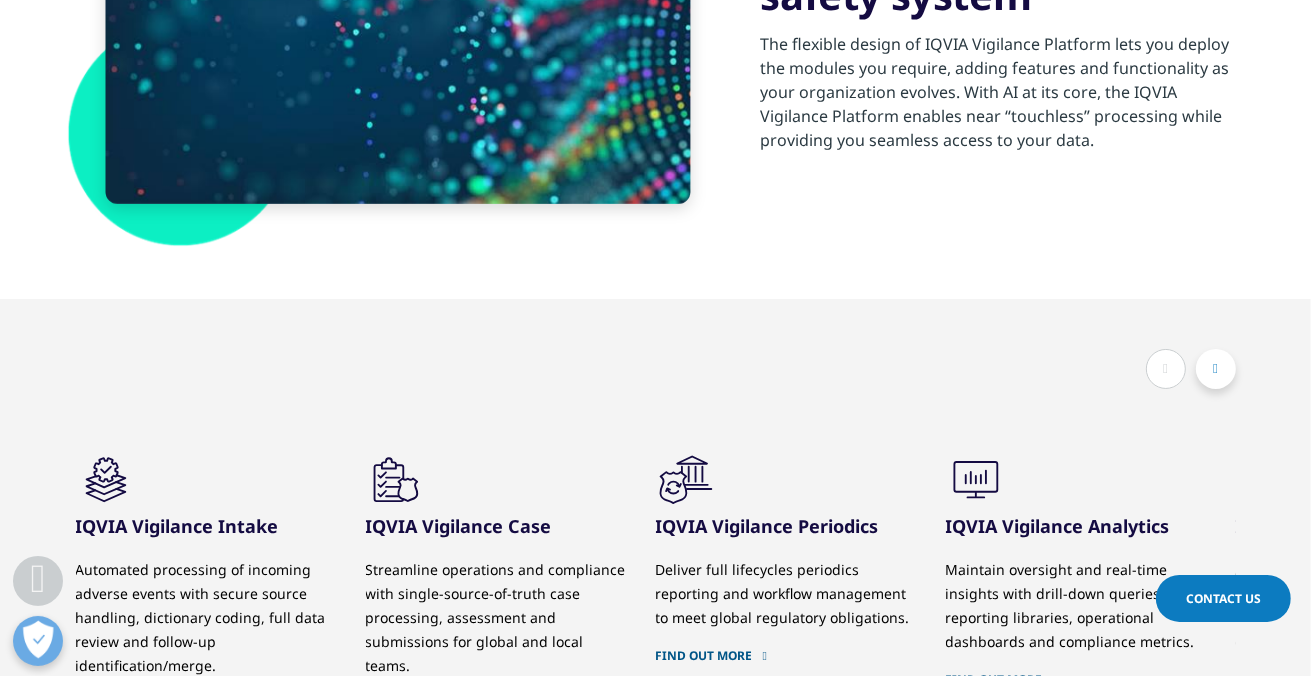 scroll, scrollTop: 0, scrollLeft: 0, axis: both 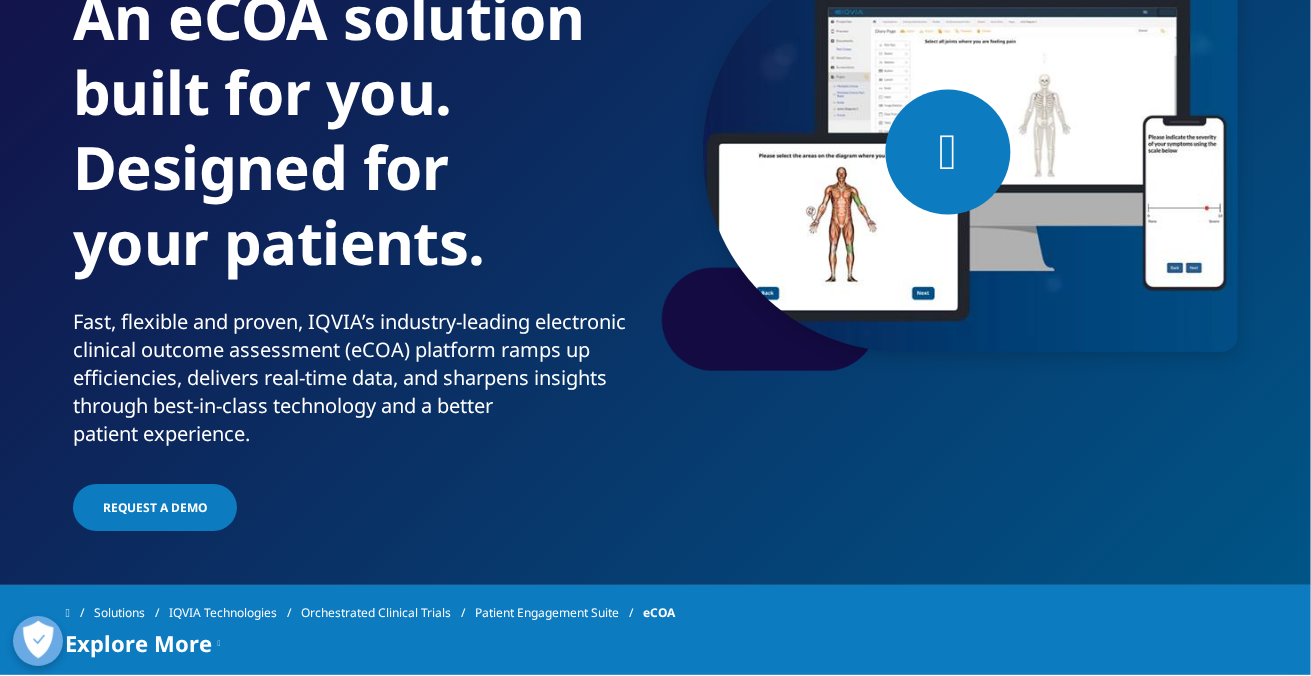 click on "Request a Demo" at bounding box center (155, 507) 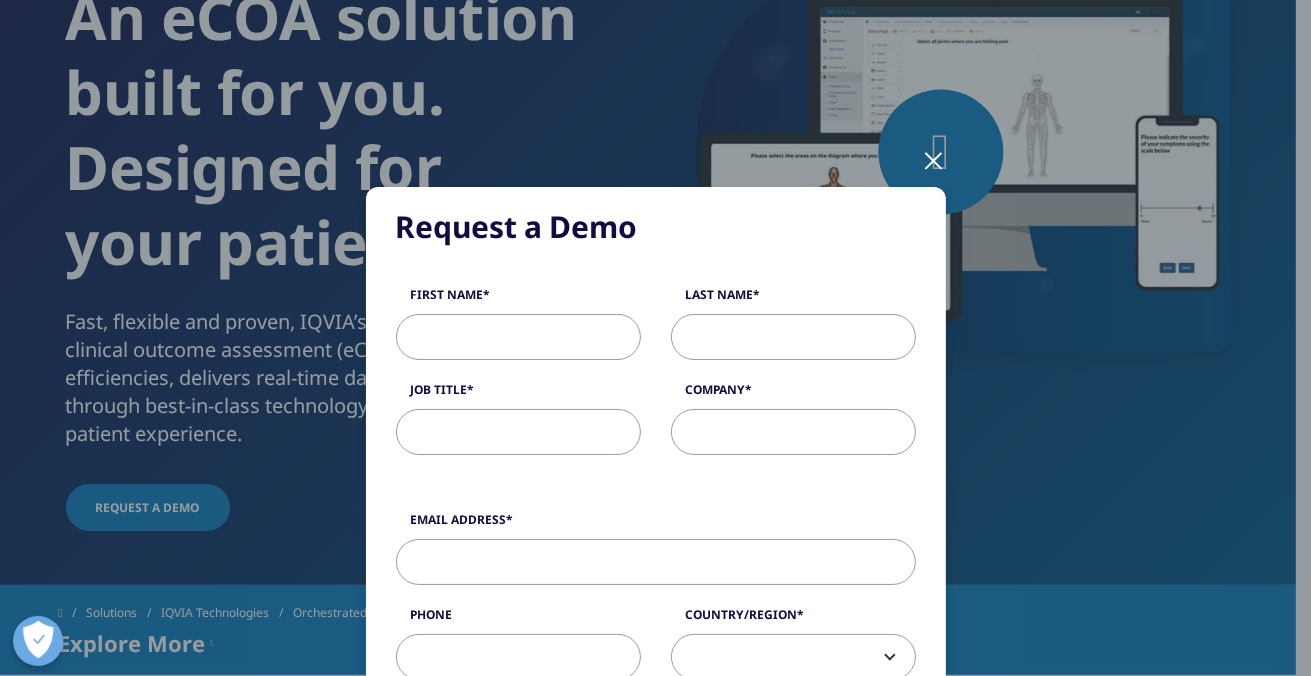 click on "Request a Demo
Request a Demo
First Name
Last Name
Job Title
Company
Email Address
Phone
Country/Region
United States
Canada
United Kingdom
Afghanistan
Albania
Algeria
American Samoa
Andorra
Angola
Anguilla
Antarctica
Antigua and Barbuda
Argentina
Armenia
Aruba
Australia
Austria
Azerbaijan
Bahamas
Bahrain
Bangladesh
Barbados
Belarus
Belgium
Belize
Benin
Bermuda
Bhutan
Bolivia
Bosnia and Herzegovenia
Botswana
Bouvet Island
Brazil
British Indian Ocean Territory
British Virgin Islands
Brunei
Bulgaria" at bounding box center (656, 774) 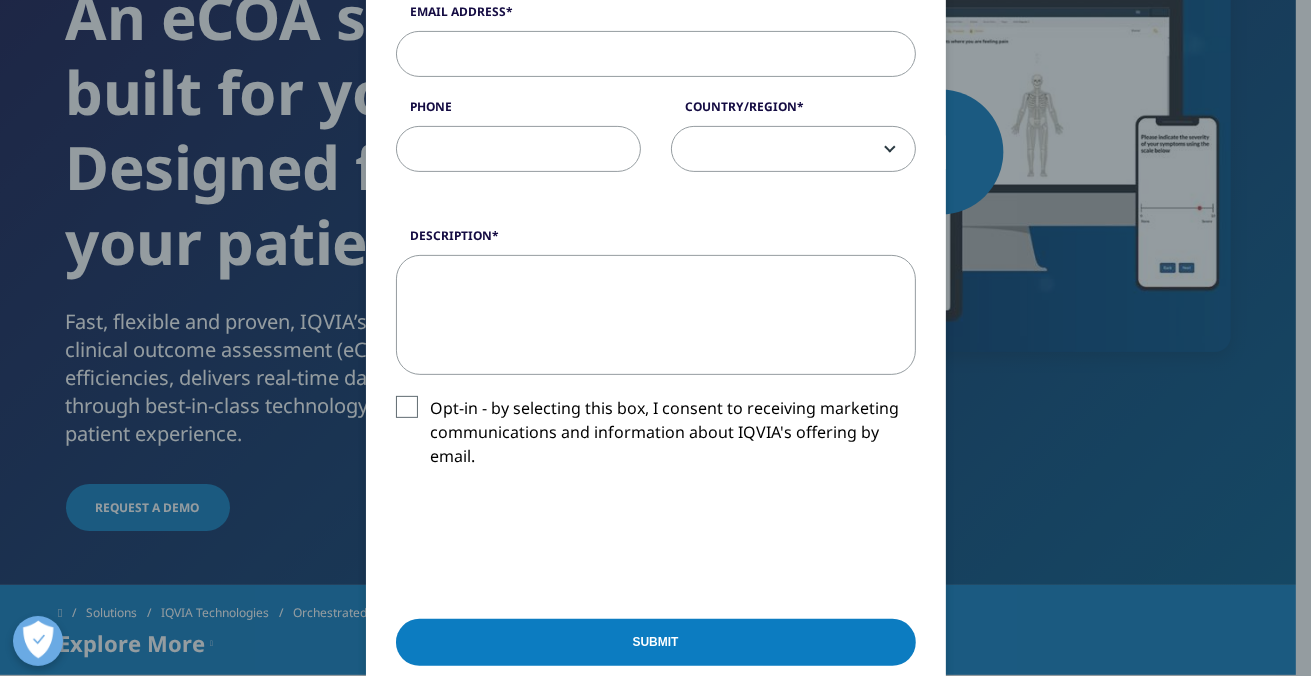 scroll, scrollTop: 700, scrollLeft: 0, axis: vertical 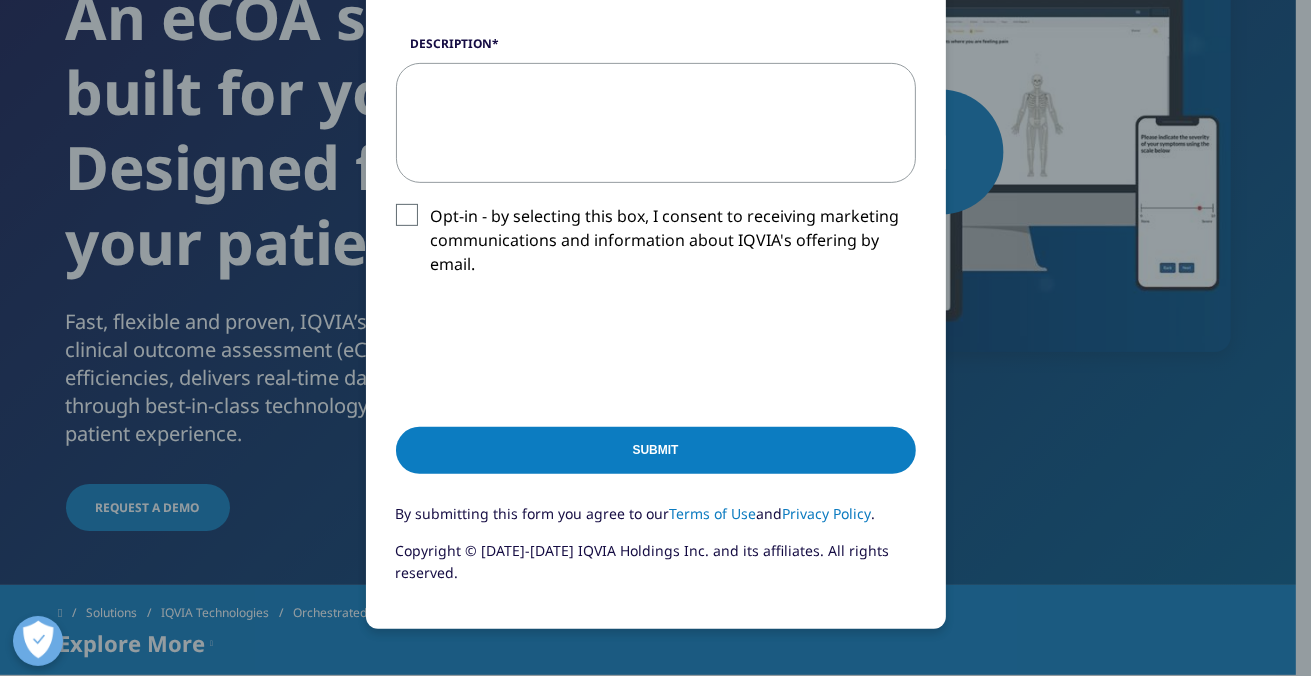 click on "Request a Demo
Request a Demo
First Name
Last Name
Job Title
Company
Email Address
Phone
Country/Region
United States
Canada
United Kingdom
Afghanistan
Albania
Algeria
American Samoa
Andorra
Angola
Anguilla
Antarctica
Antigua and Barbuda
Argentina
Armenia
Aruba
Australia
Austria
Azerbaijan
Bahamas
Bahrain
Bangladesh
Barbados
Belarus
Belgium
Belize
Benin
Bermuda
Bhutan
Bolivia
Bosnia and Herzegovenia
Botswana
Bouvet Island
Brazil
British Indian Ocean Territory
British Virgin Islands
Brunei
Bulgaria" at bounding box center (656, 74) 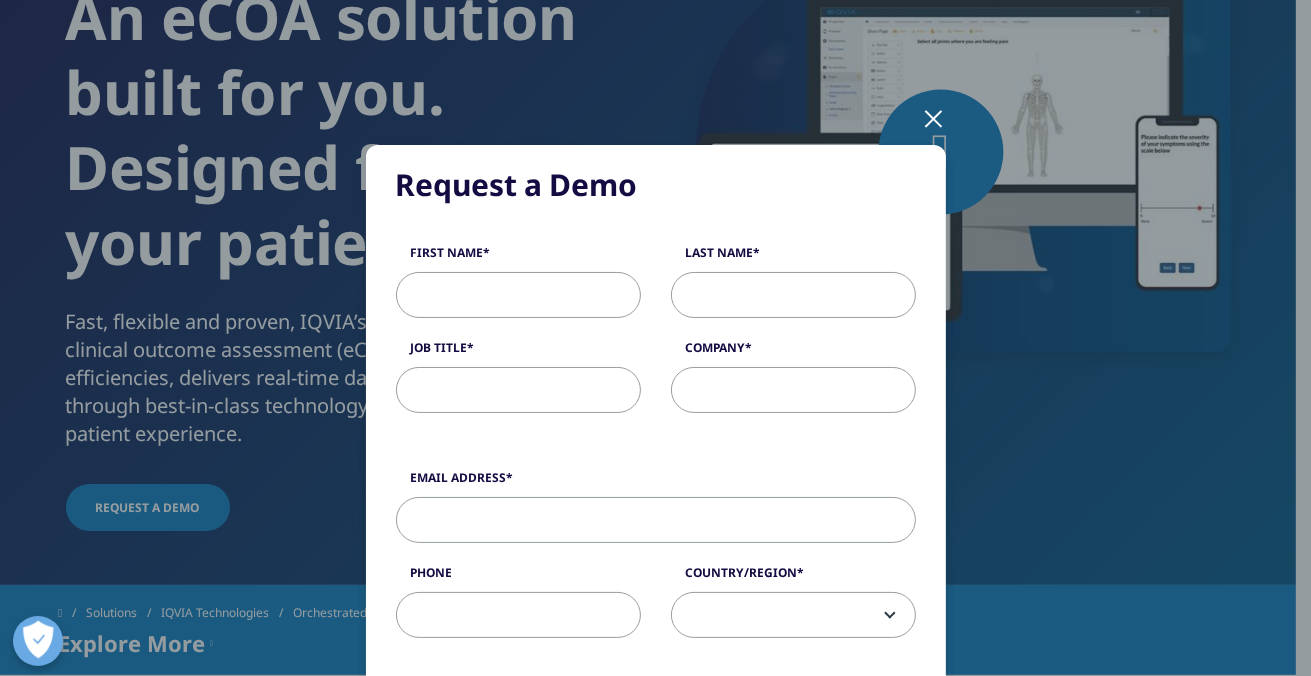 scroll, scrollTop: 0, scrollLeft: 0, axis: both 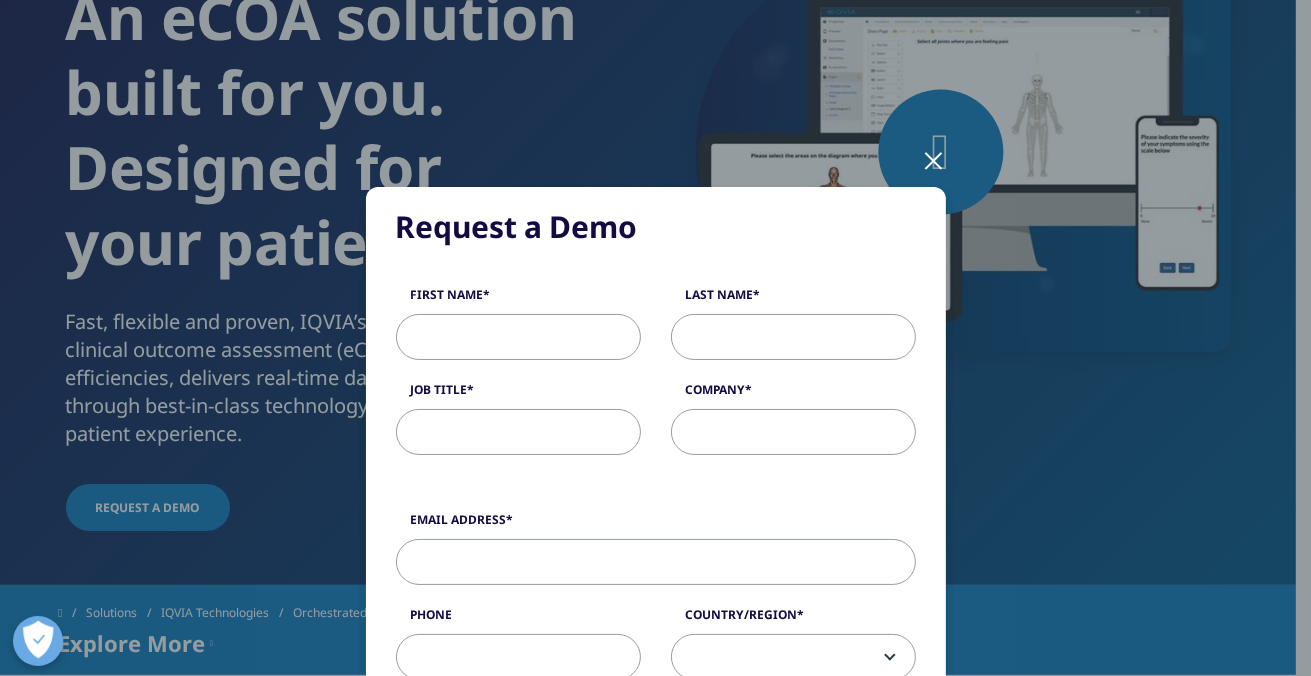 click at bounding box center (934, 159) 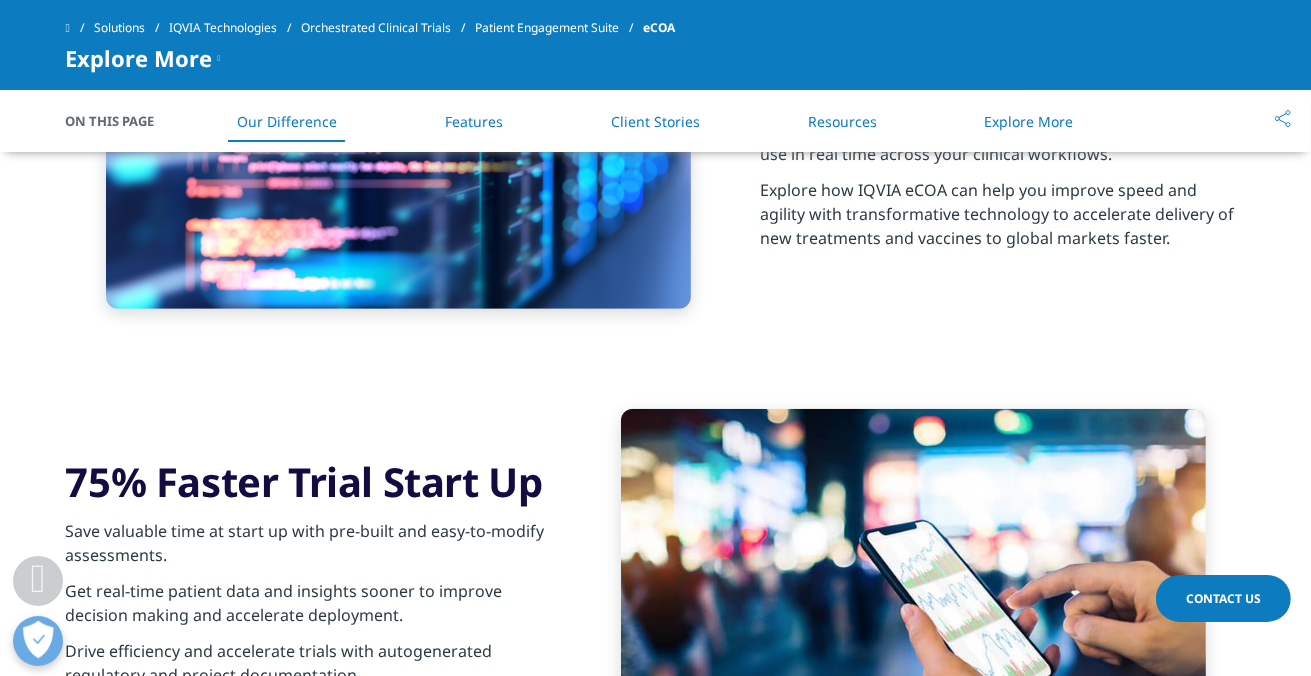 scroll, scrollTop: 700, scrollLeft: 0, axis: vertical 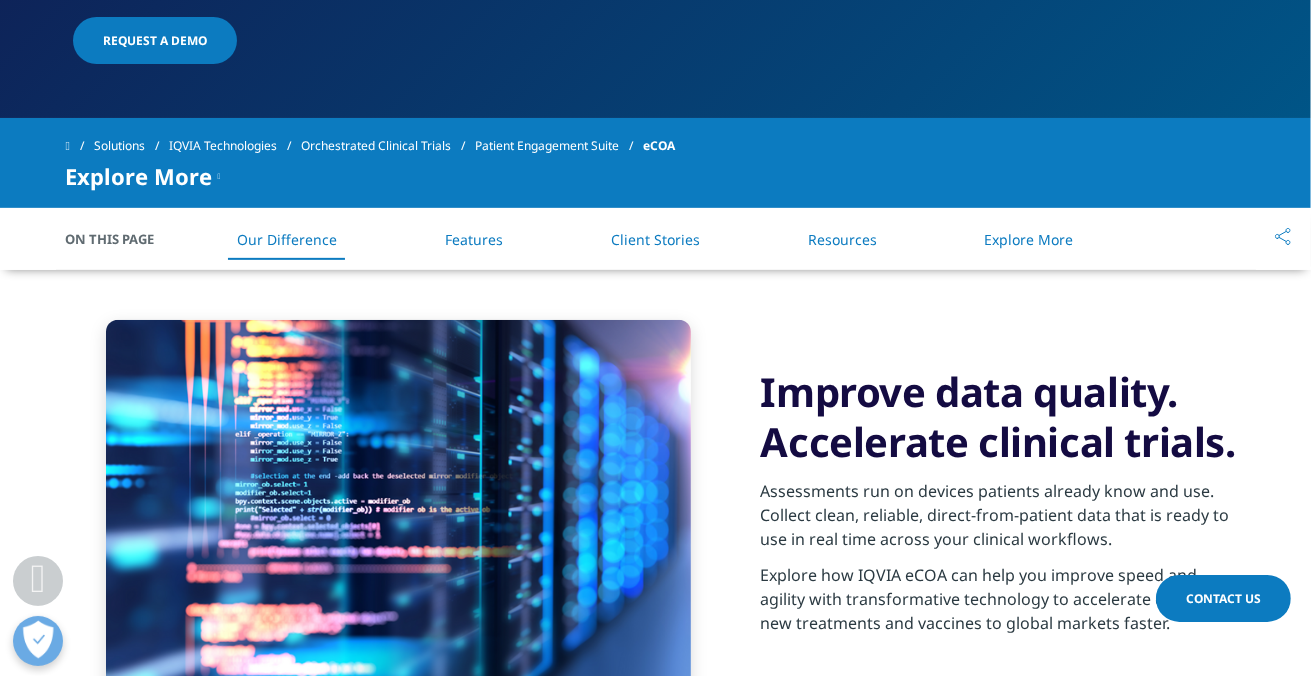 click on "Assessments run on devices patients already know and use.  Collect clean, reliable, direct-from-patient data that is ready to use in real time across your clinical workflows." at bounding box center [1003, 521] 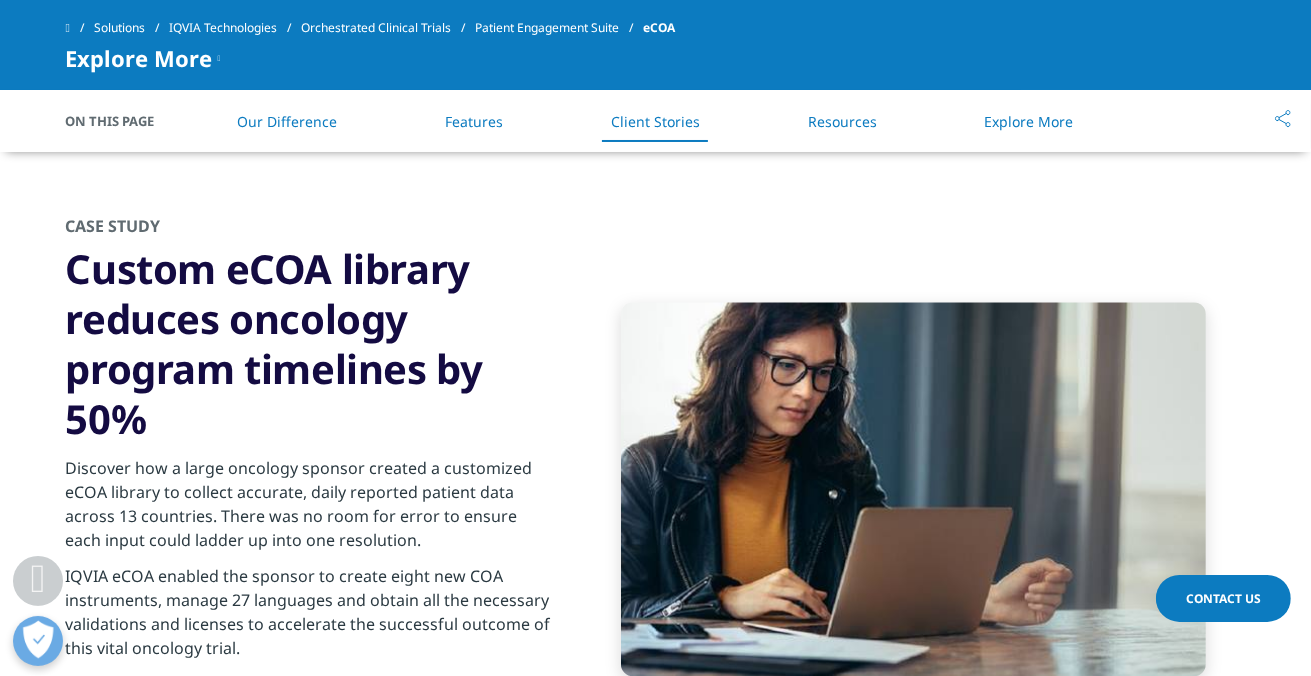 scroll, scrollTop: 3954, scrollLeft: 0, axis: vertical 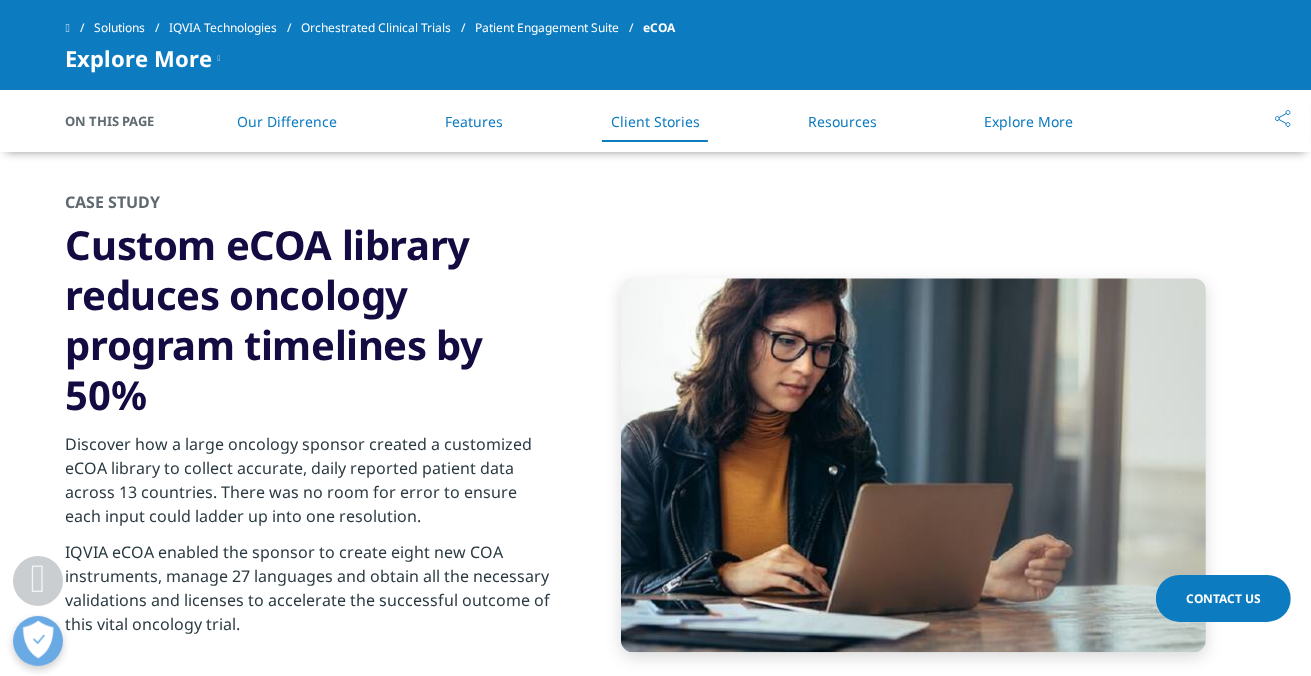 click on "Discover how a large oncology sponsor created a customized eCOA library to collect accurate, daily reported patient data across 13 countries.  There was no room for error to ensure each input could ladder up into one resolution." at bounding box center (308, 486) 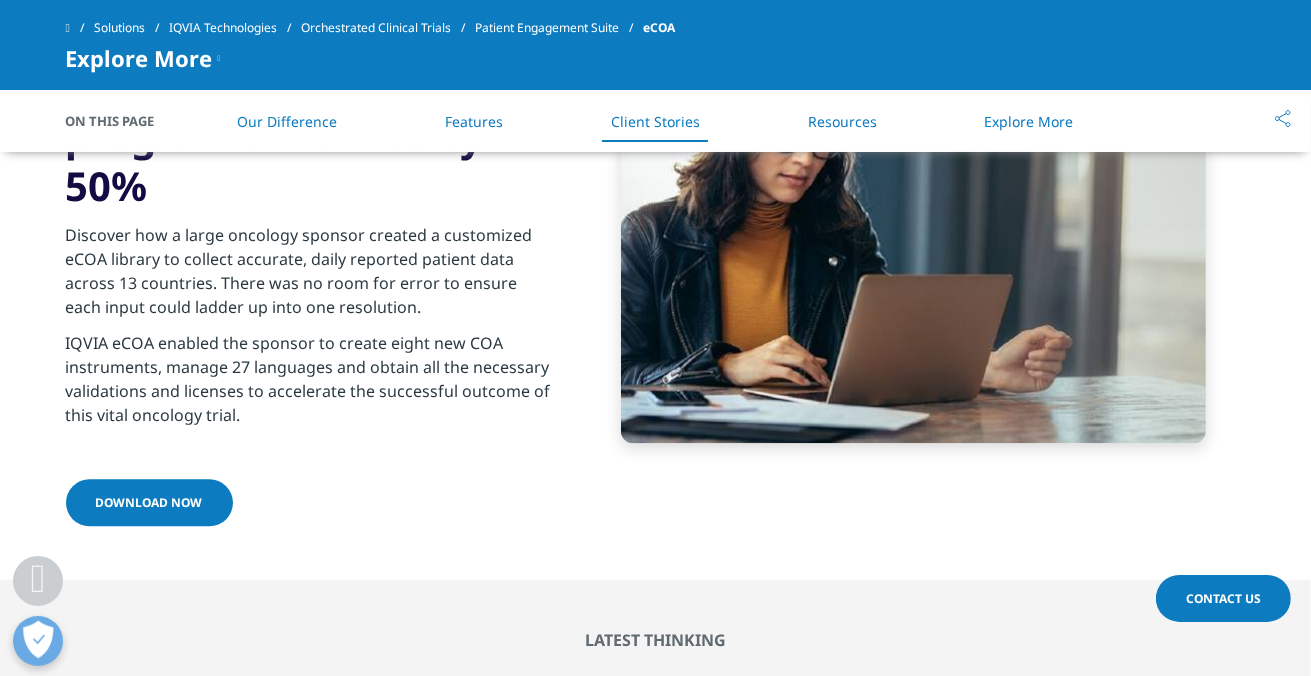 scroll, scrollTop: 4188, scrollLeft: 0, axis: vertical 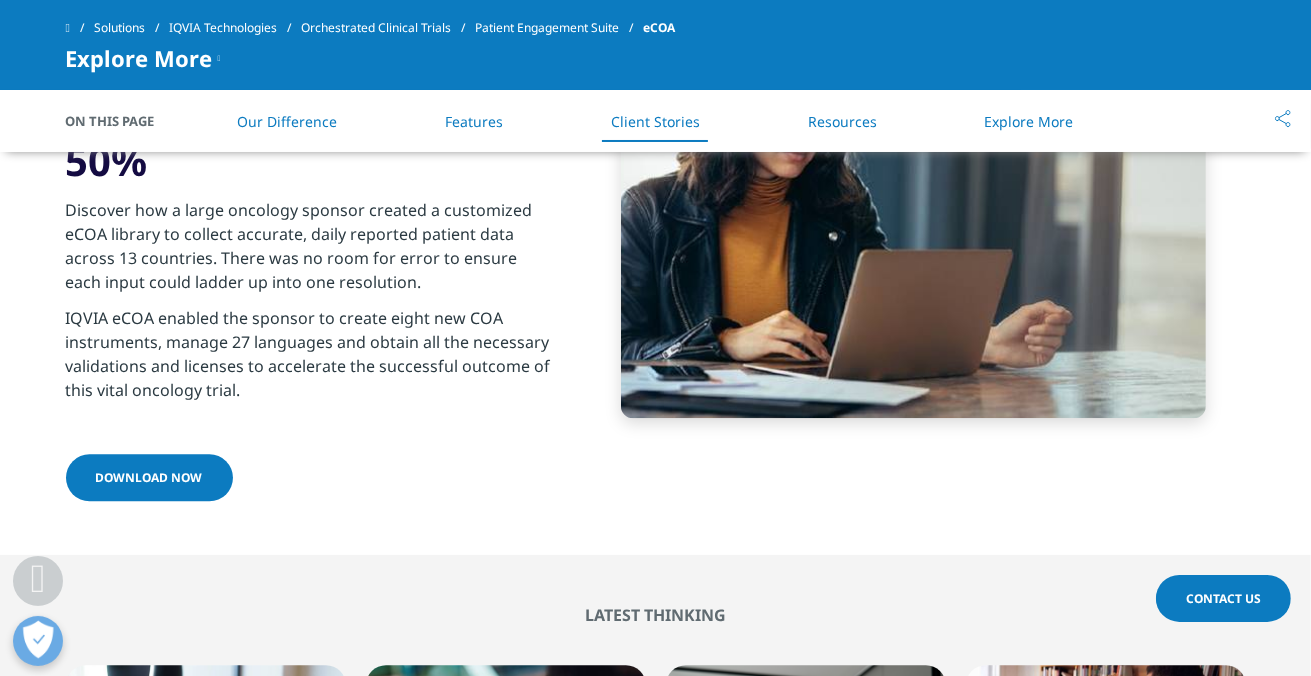 click on "Discover how a large oncology sponsor created a customized eCOA library to collect accurate, daily reported patient data across 13 countries.  There was no room for error to ensure each input could ladder up into one resolution." at bounding box center (308, 252) 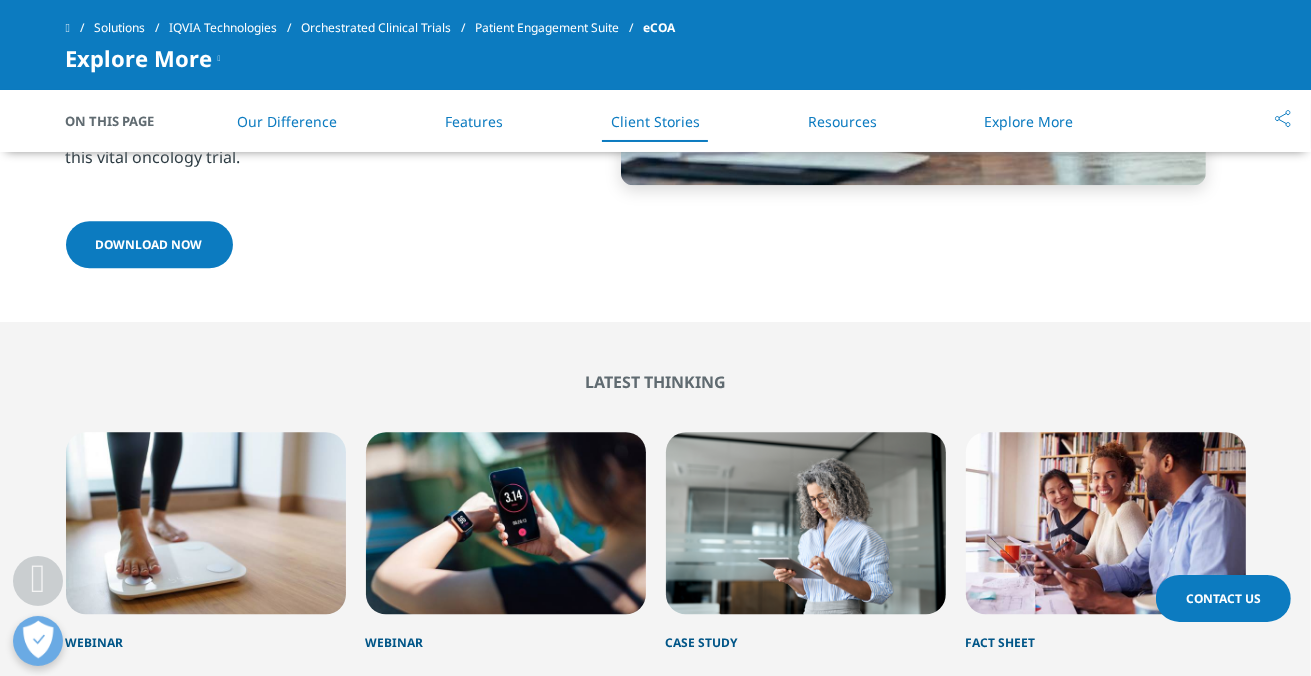 scroll, scrollTop: 4654, scrollLeft: 0, axis: vertical 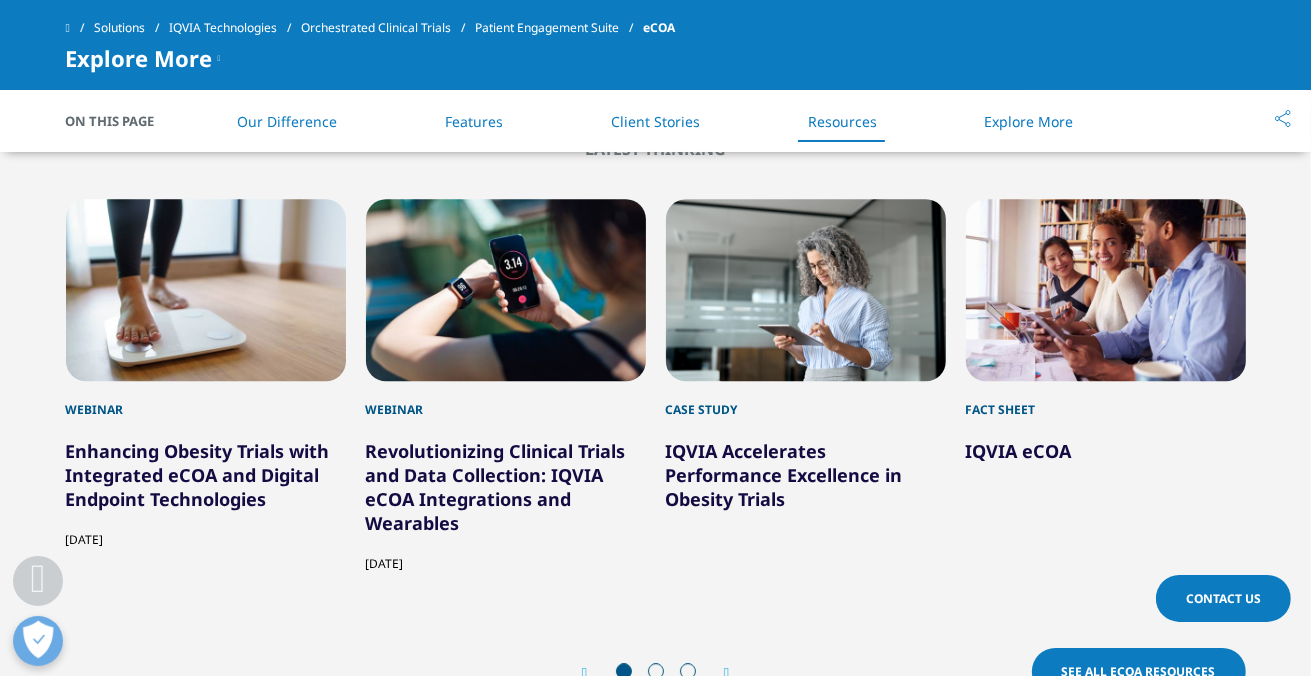 click at bounding box center [1106, 290] 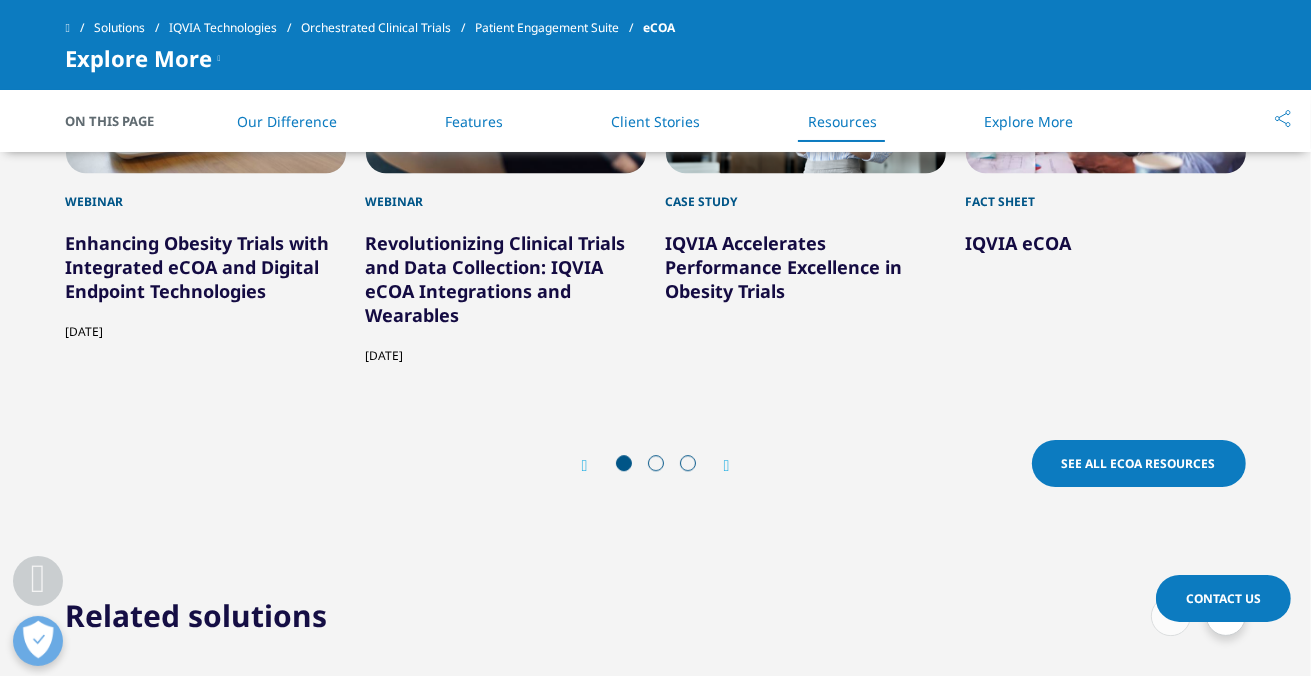 scroll, scrollTop: 4888, scrollLeft: 0, axis: vertical 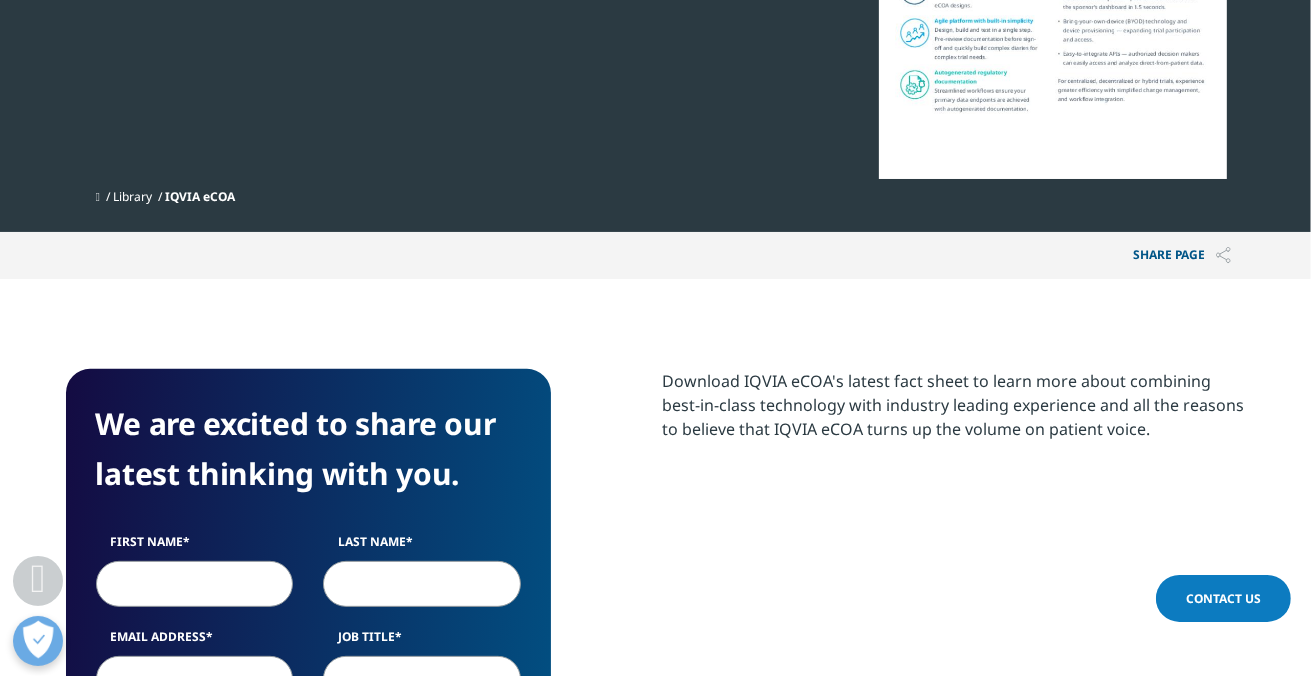 click at bounding box center [1053, -46] 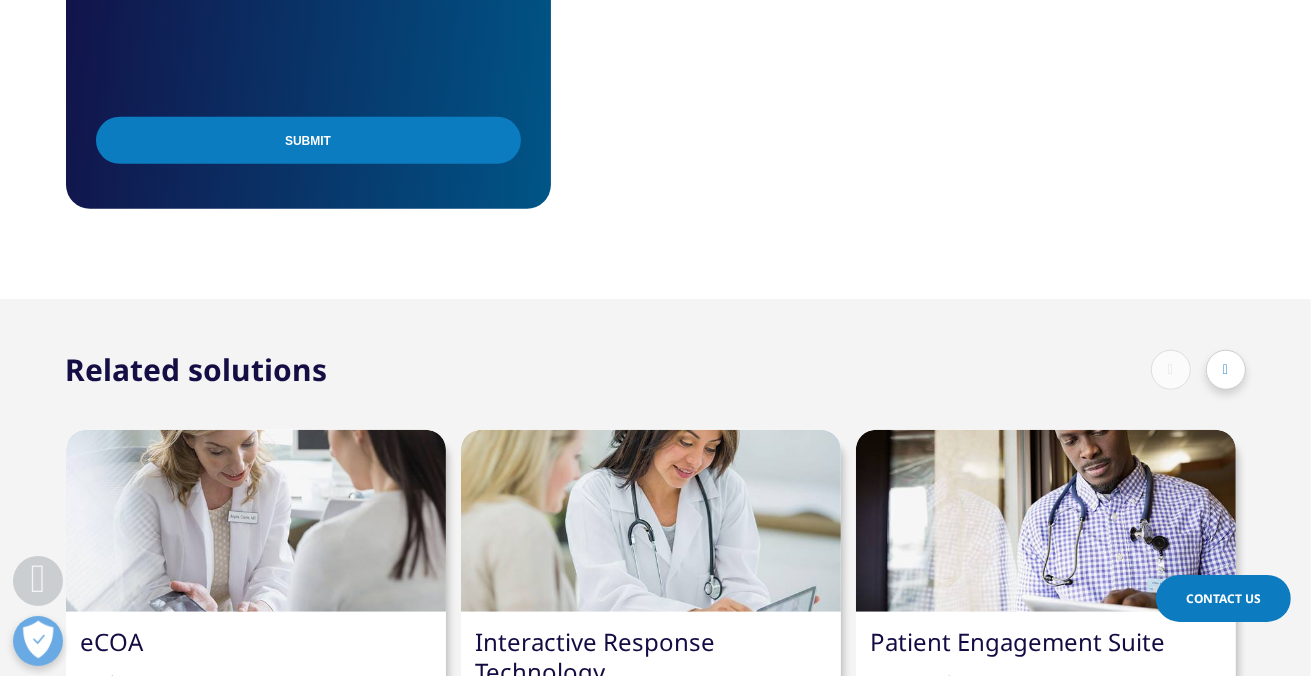 scroll, scrollTop: 0, scrollLeft: 0, axis: both 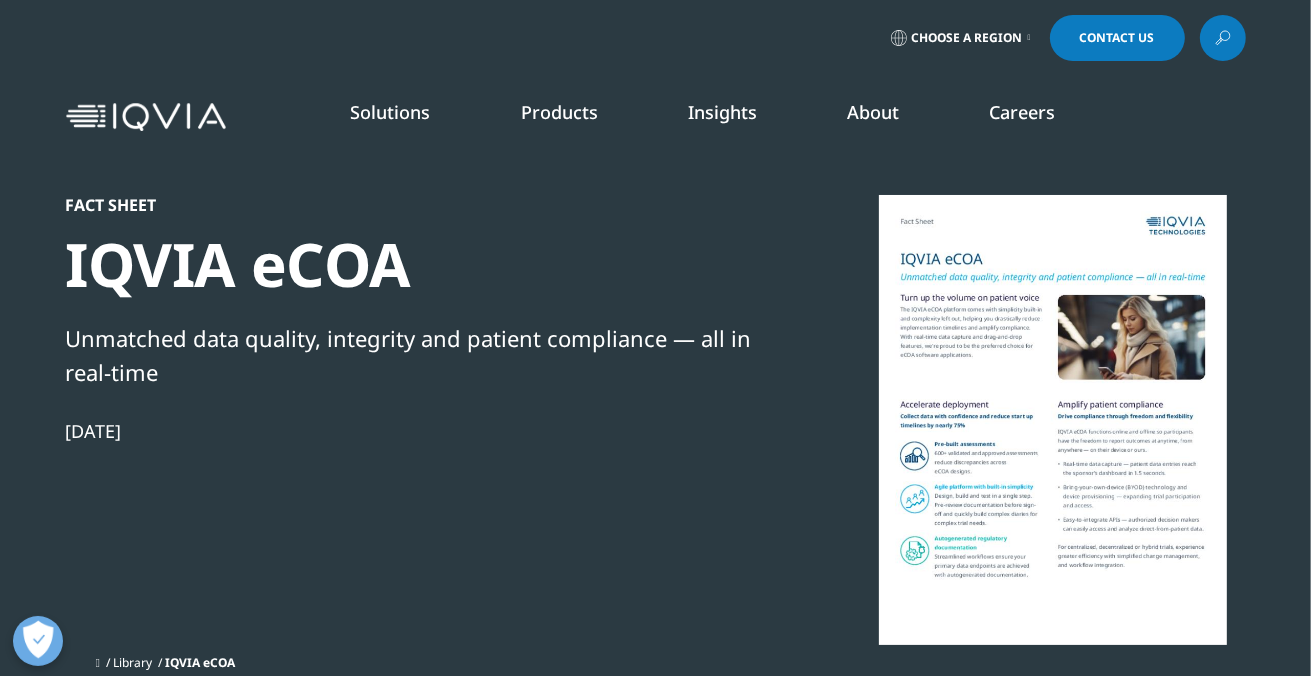 click at bounding box center [1053, 420] 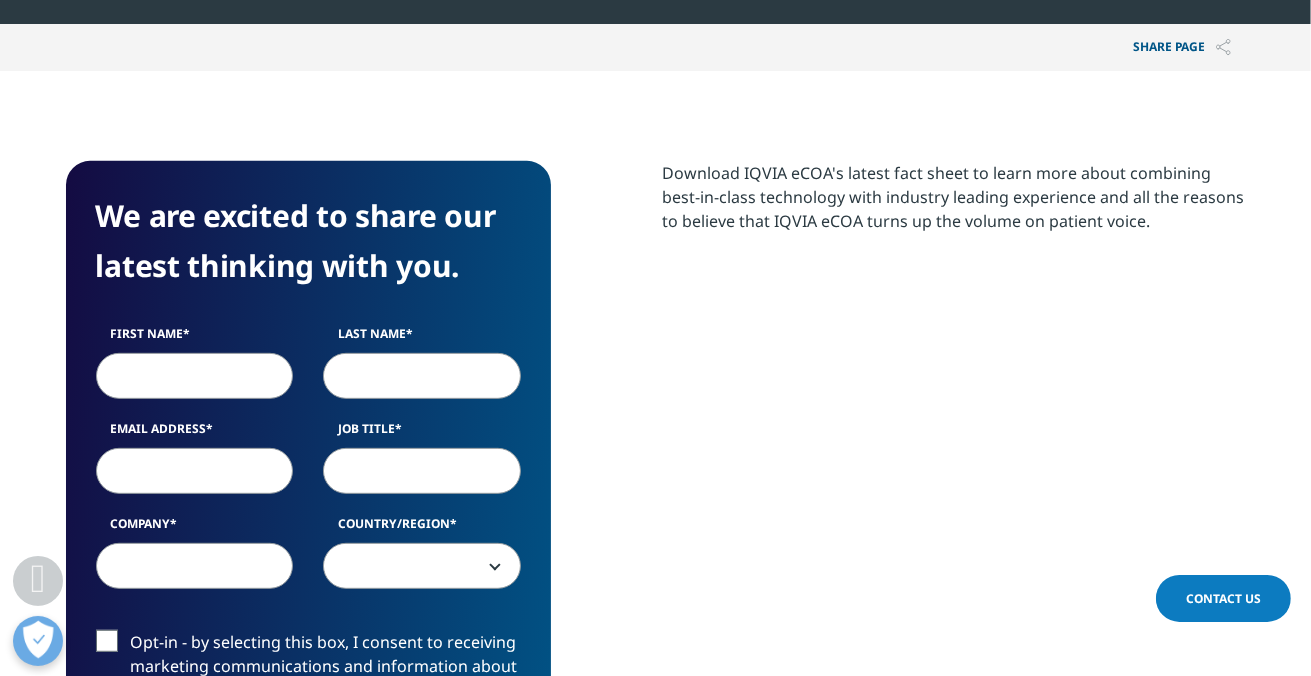 scroll, scrollTop: 700, scrollLeft: 0, axis: vertical 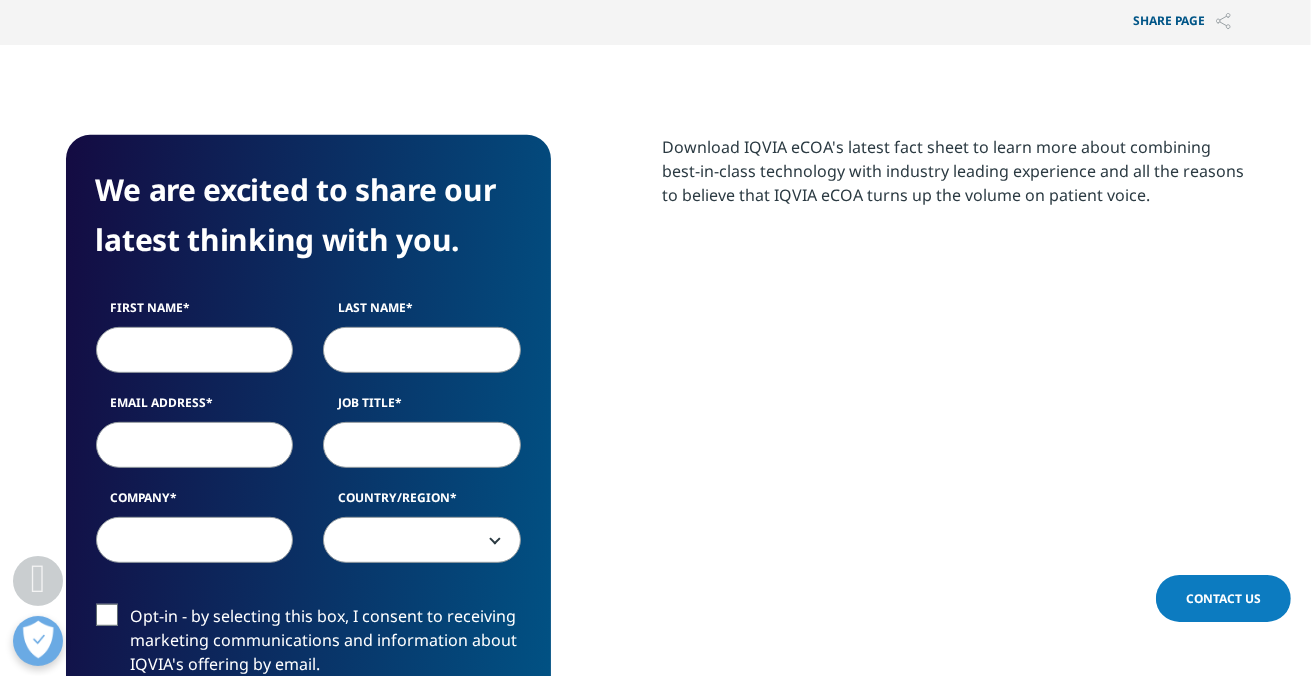 click on "Download IQVIA eCOA's latest fact sheet to learn more about combining best-in-class technology with industry leading experience and all the reasons to believe that IQVIA eCOA turns up the volume on patient voice." at bounding box center [954, 178] 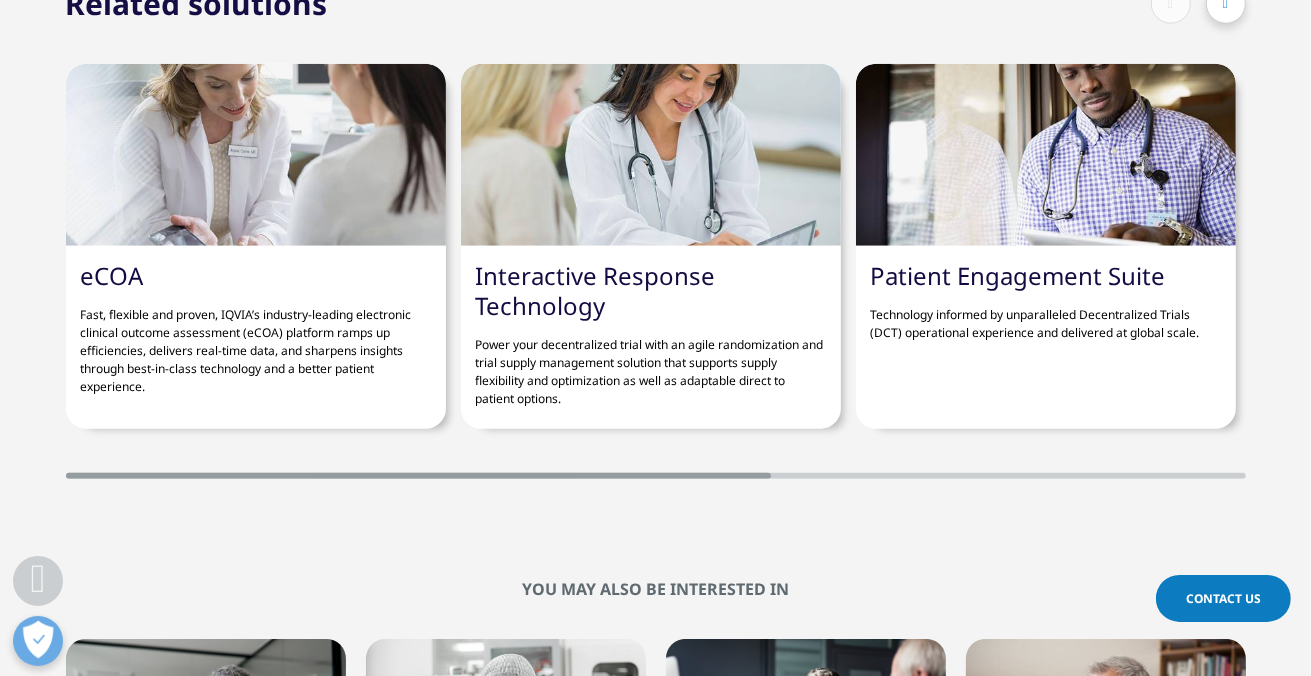 scroll, scrollTop: 2100, scrollLeft: 0, axis: vertical 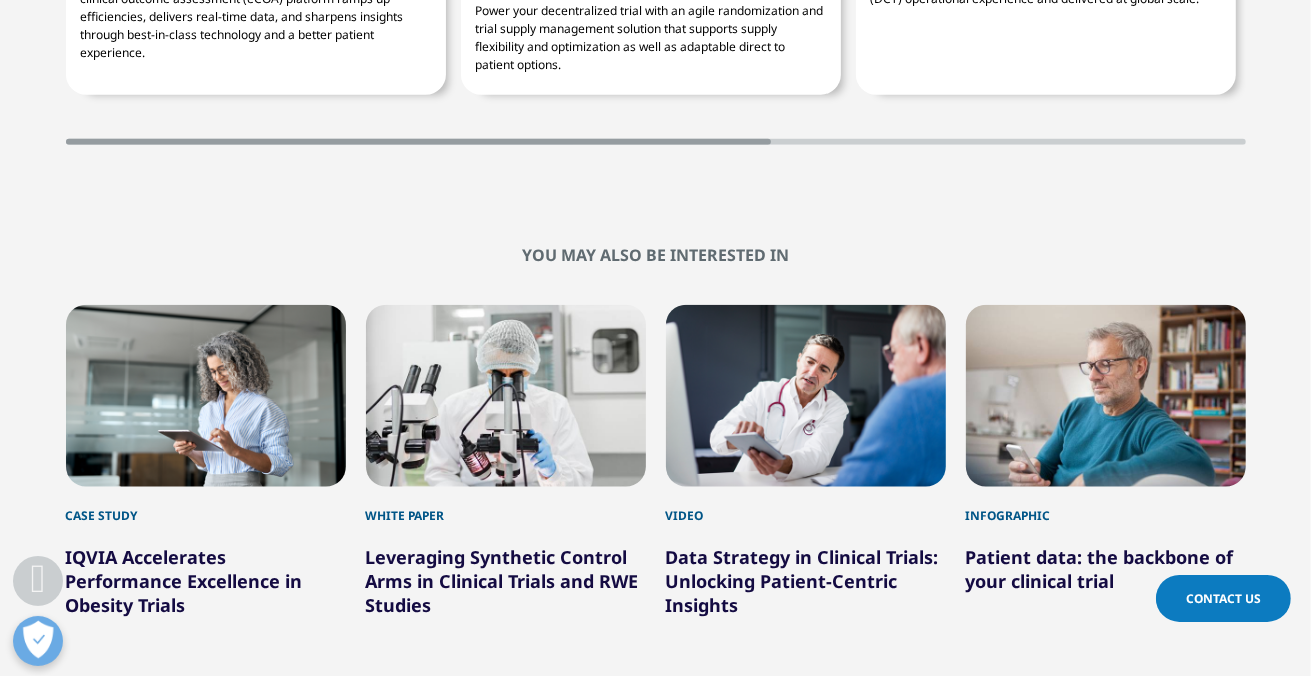 click on "Patient data: the backbone of your clinical trial" at bounding box center [1100, 569] 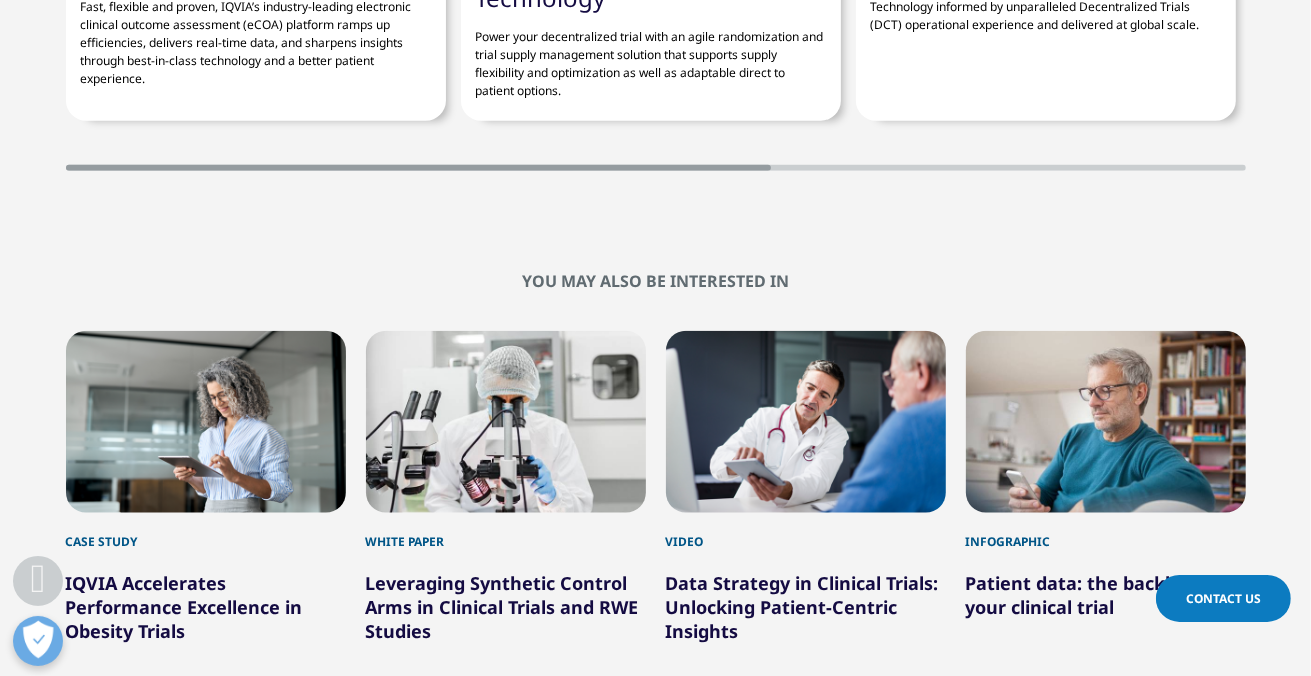 scroll, scrollTop: 2100, scrollLeft: 0, axis: vertical 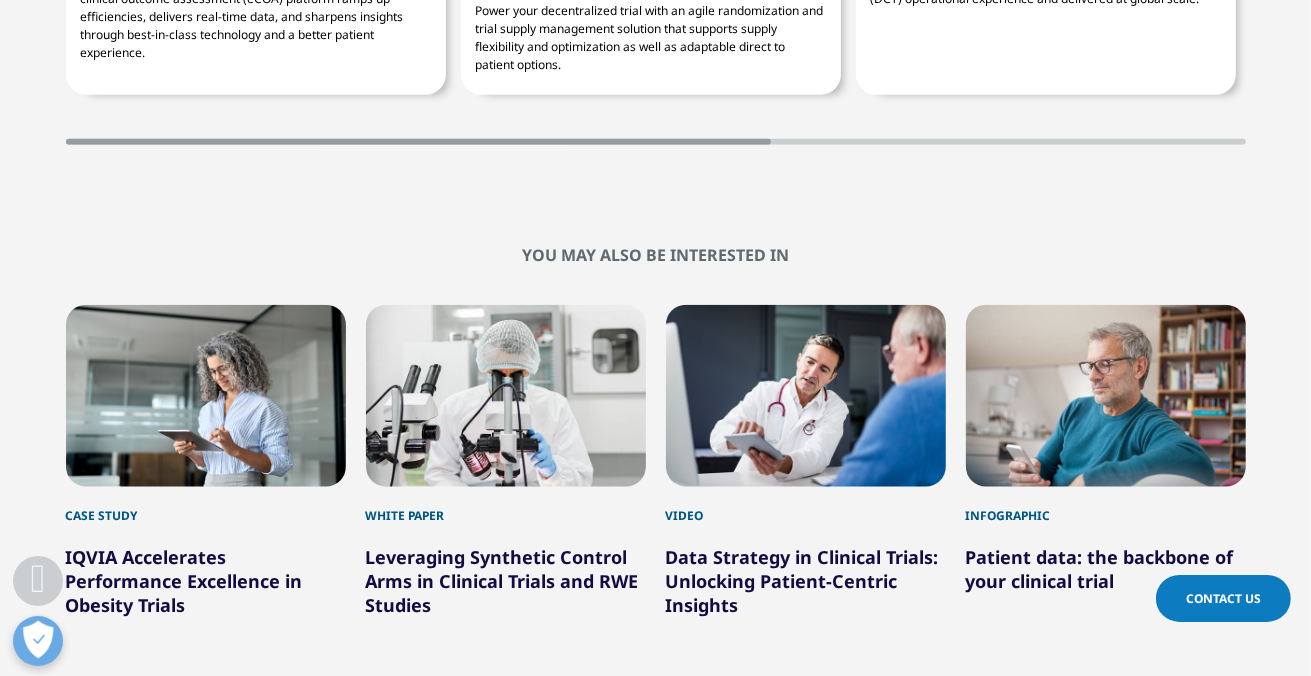 click at bounding box center (1106, 396) 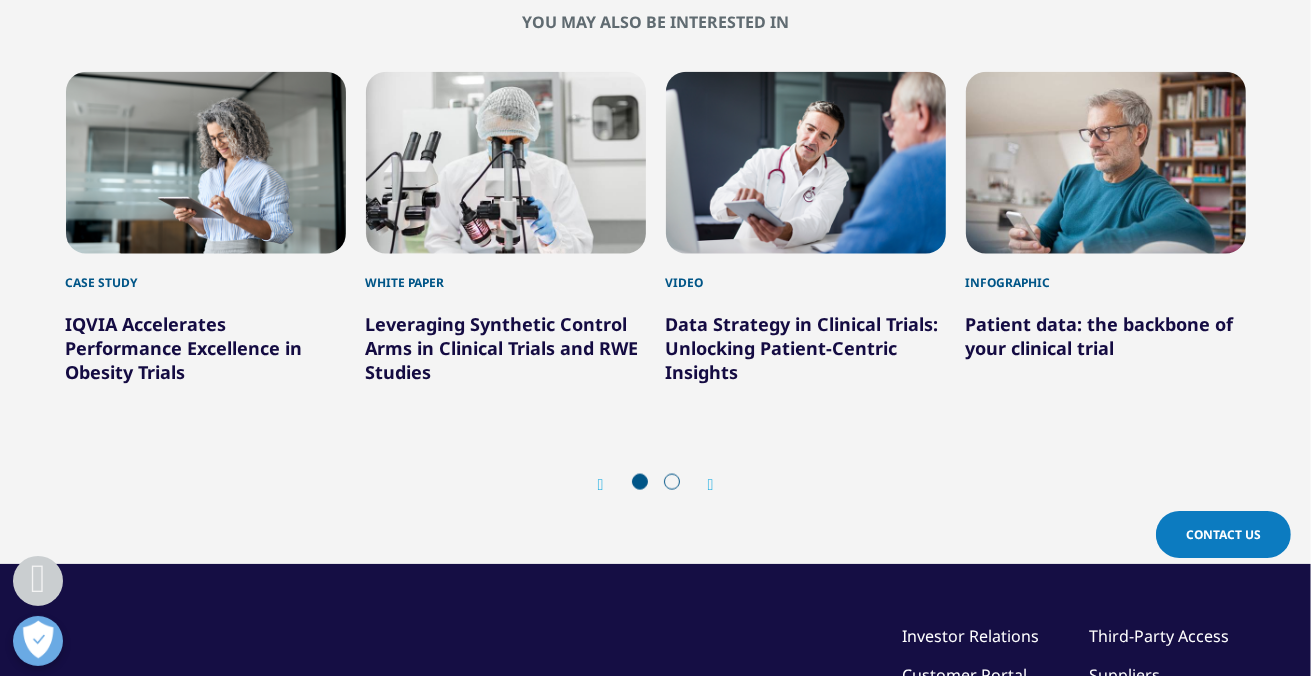 click at bounding box center [711, 485] 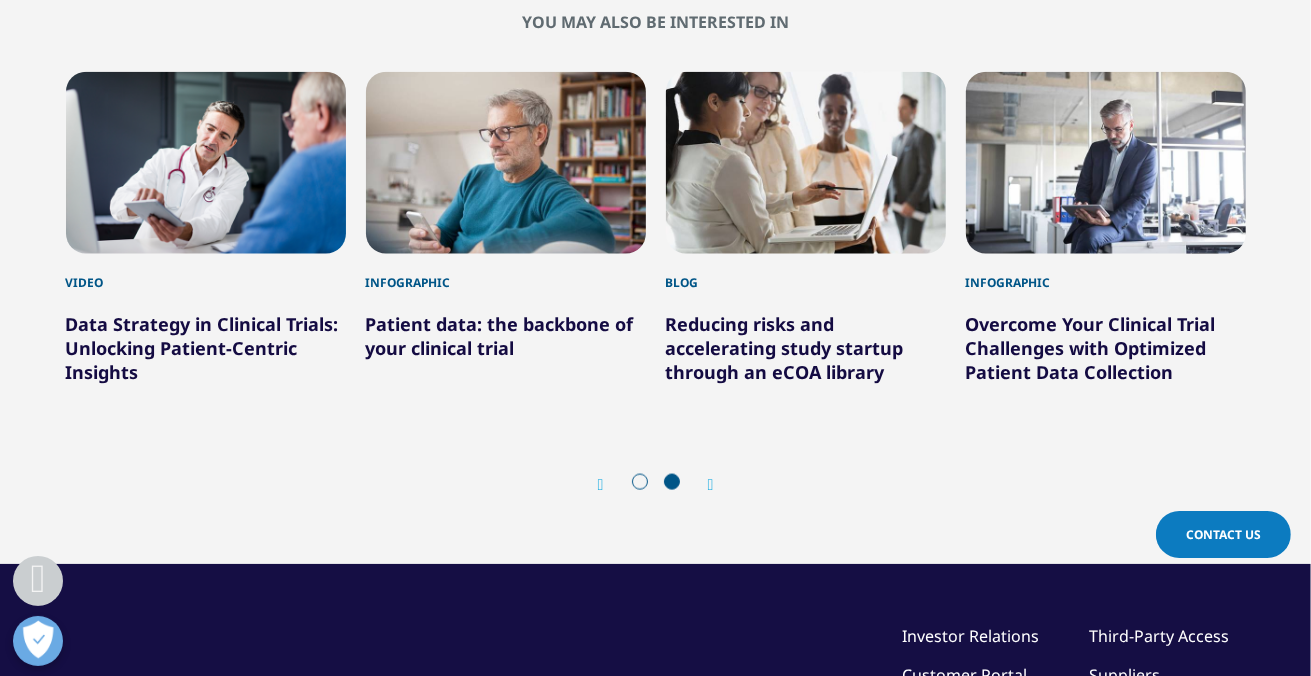 click on "Overcome Your Clinical Trial Challenges with Optimized Patient Data Collection" at bounding box center (1091, 348) 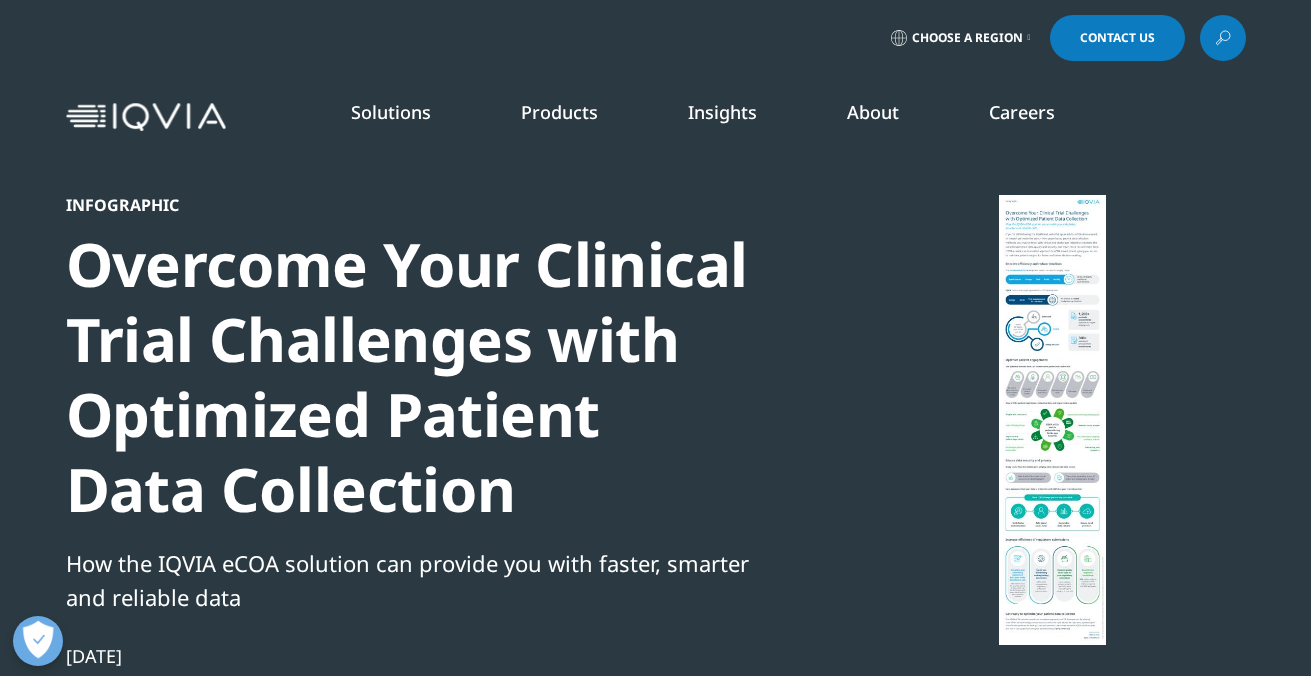 scroll, scrollTop: 0, scrollLeft: 0, axis: both 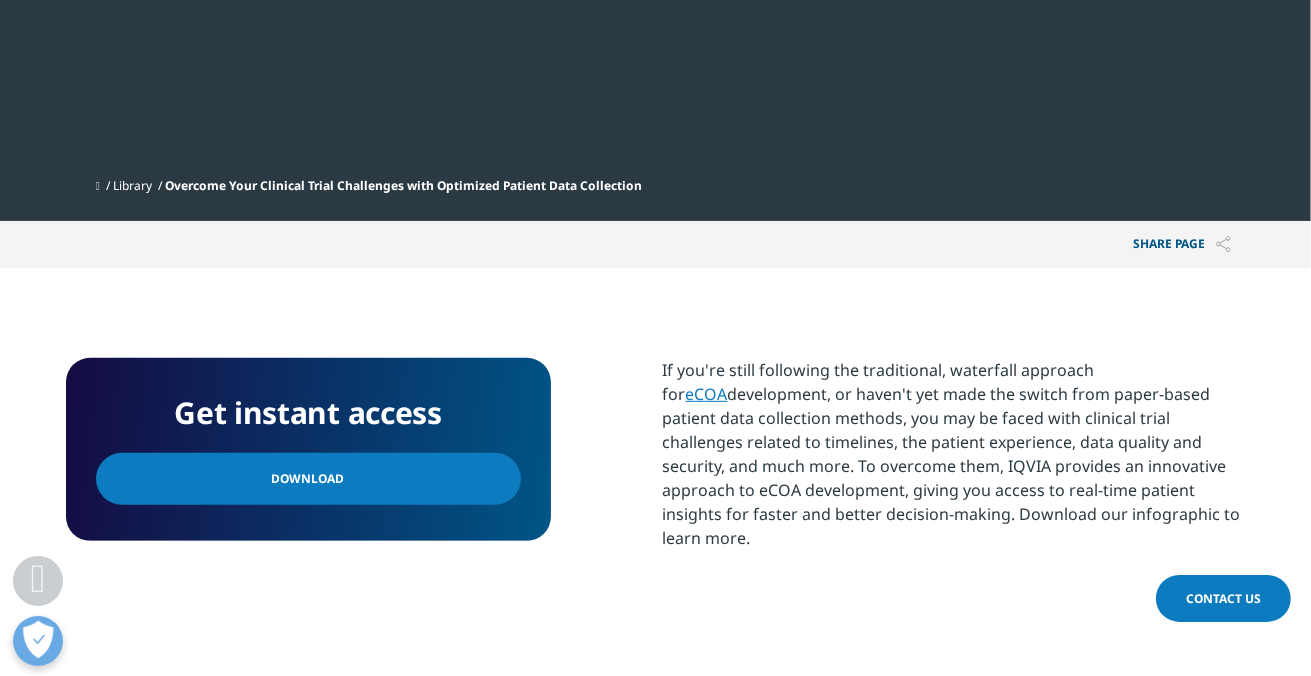 click on "If you're still following the traditional, waterfall approach for  eCOA  development, or haven't yet made the switch from paper-based patient data collection methods, you may be faced with clinical trial challenges related to timelines, the patient experience, data quality and security, and much more. To overcome them, IQVIA provides an innovative approach to eCOA development, giving you access to real-time patient insights for faster and better decision-making. Download our infographic to learn more." at bounding box center [954, 461] 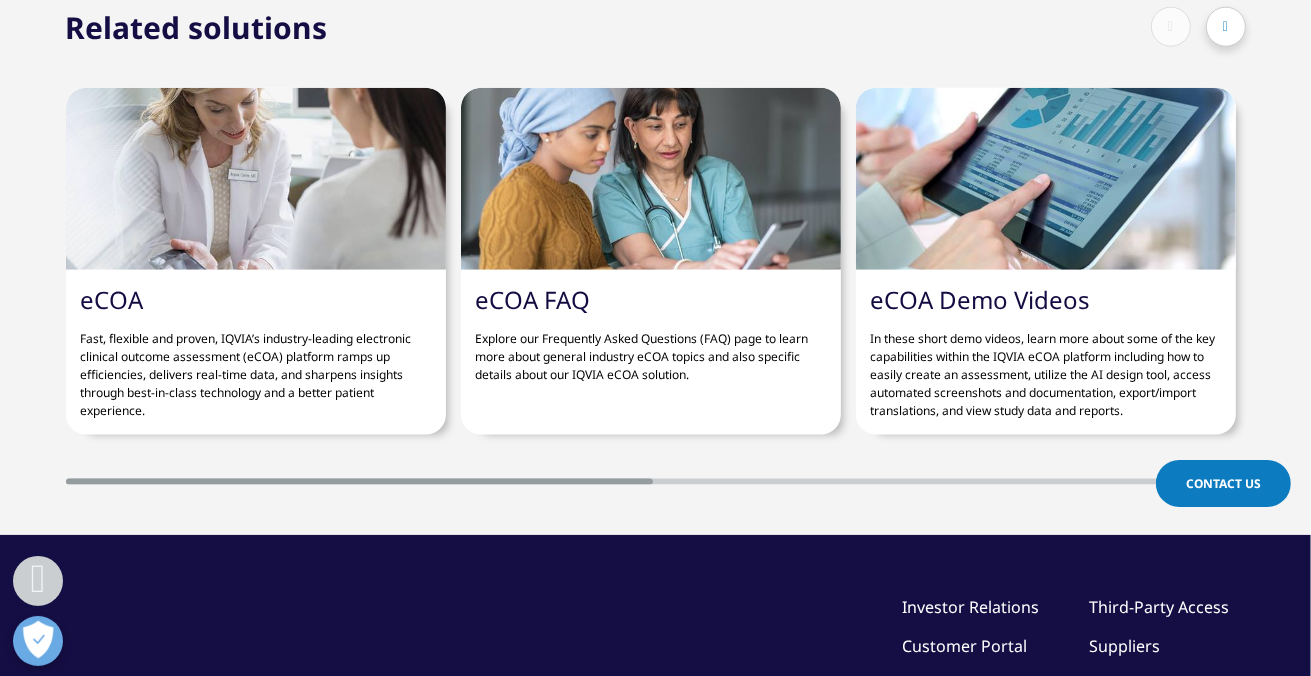 scroll, scrollTop: 2100, scrollLeft: 0, axis: vertical 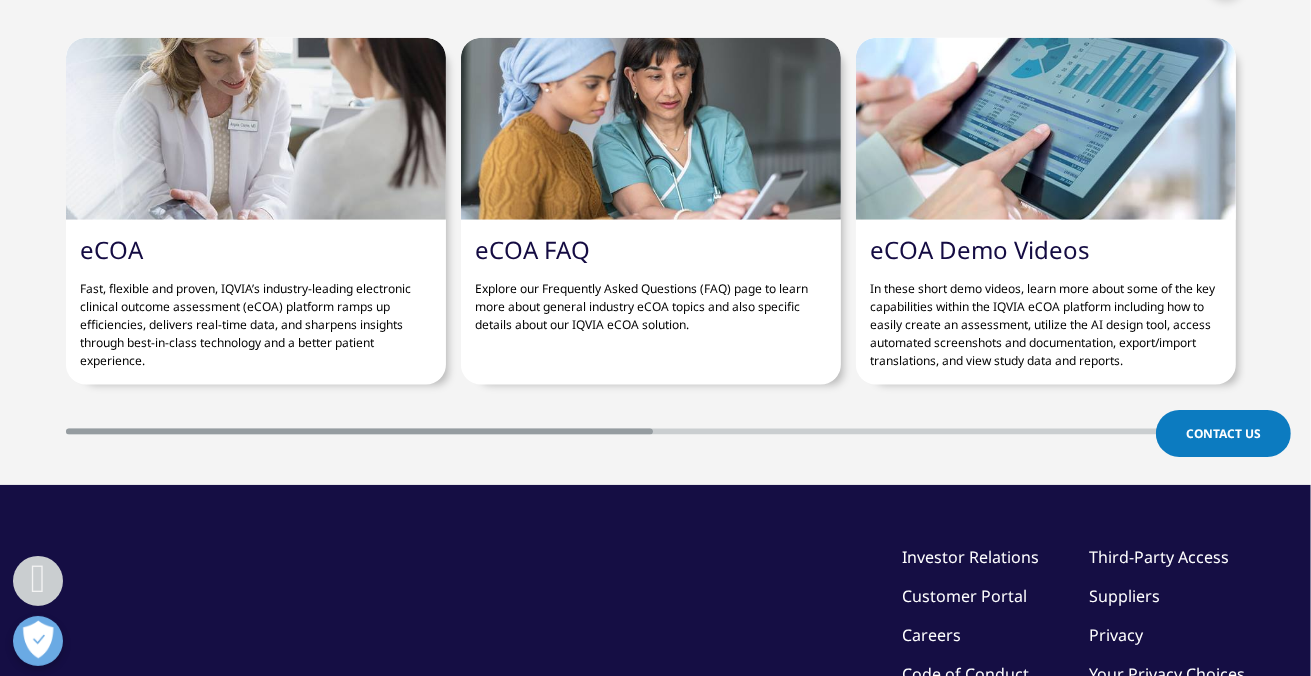 click on "eCOA FAQ" at bounding box center [533, 249] 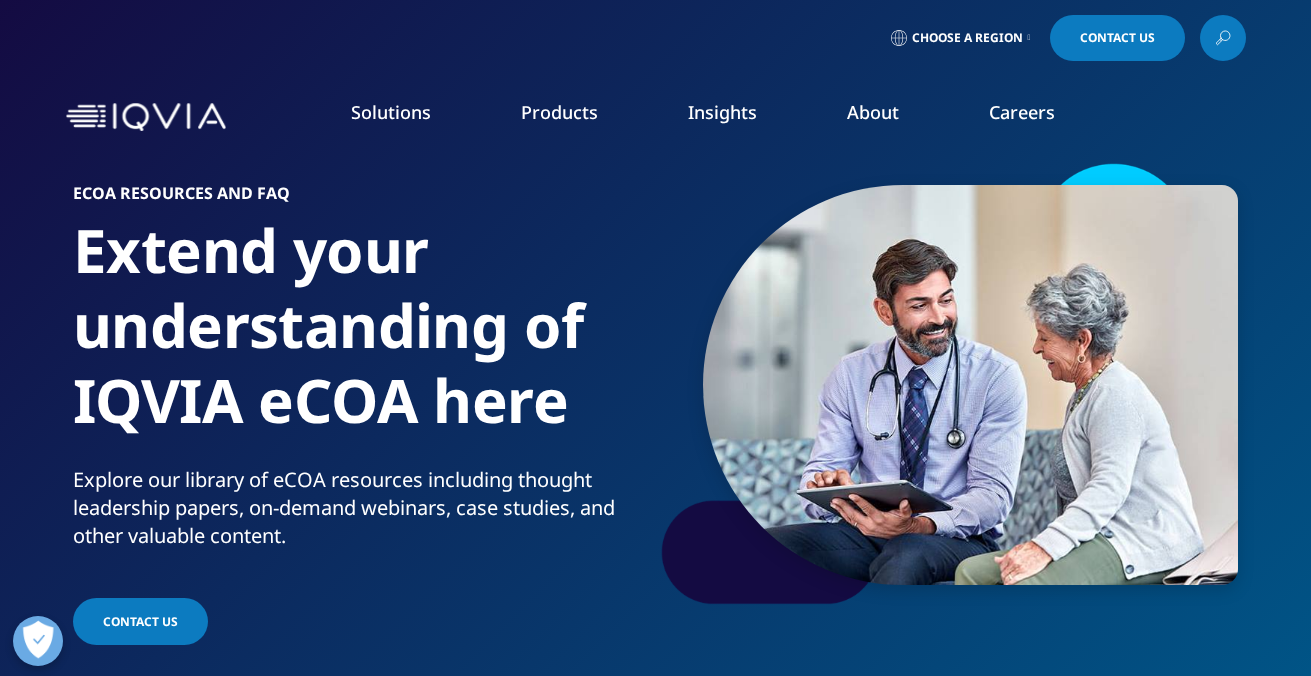 scroll, scrollTop: 0, scrollLeft: 0, axis: both 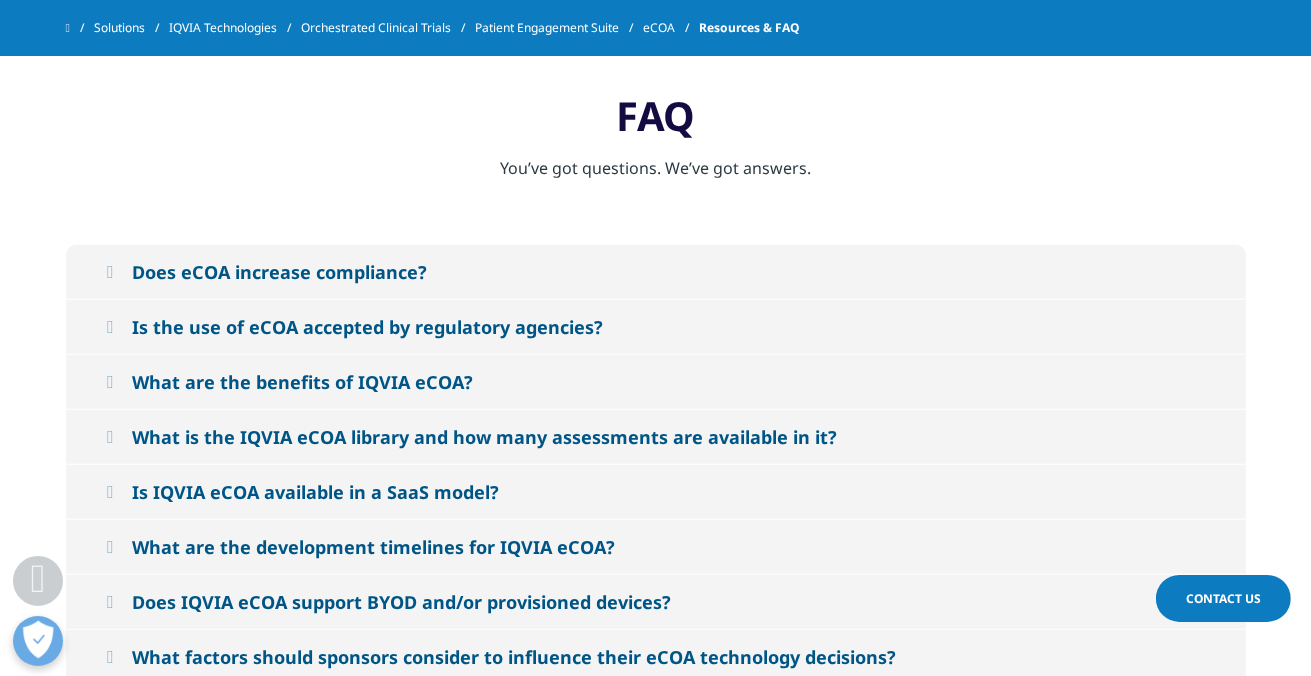 click on "What is the IQVIA eCOA library and how many assessments are available in it?" at bounding box center [484, 437] 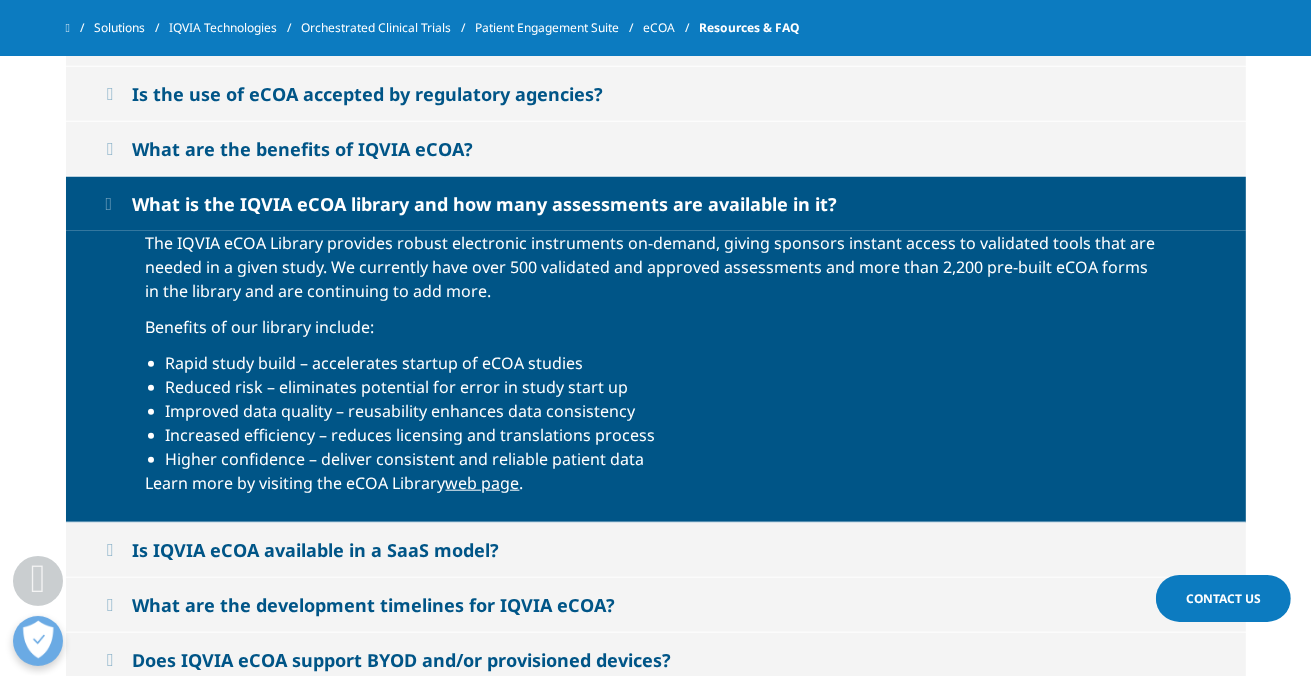 scroll, scrollTop: 1866, scrollLeft: 0, axis: vertical 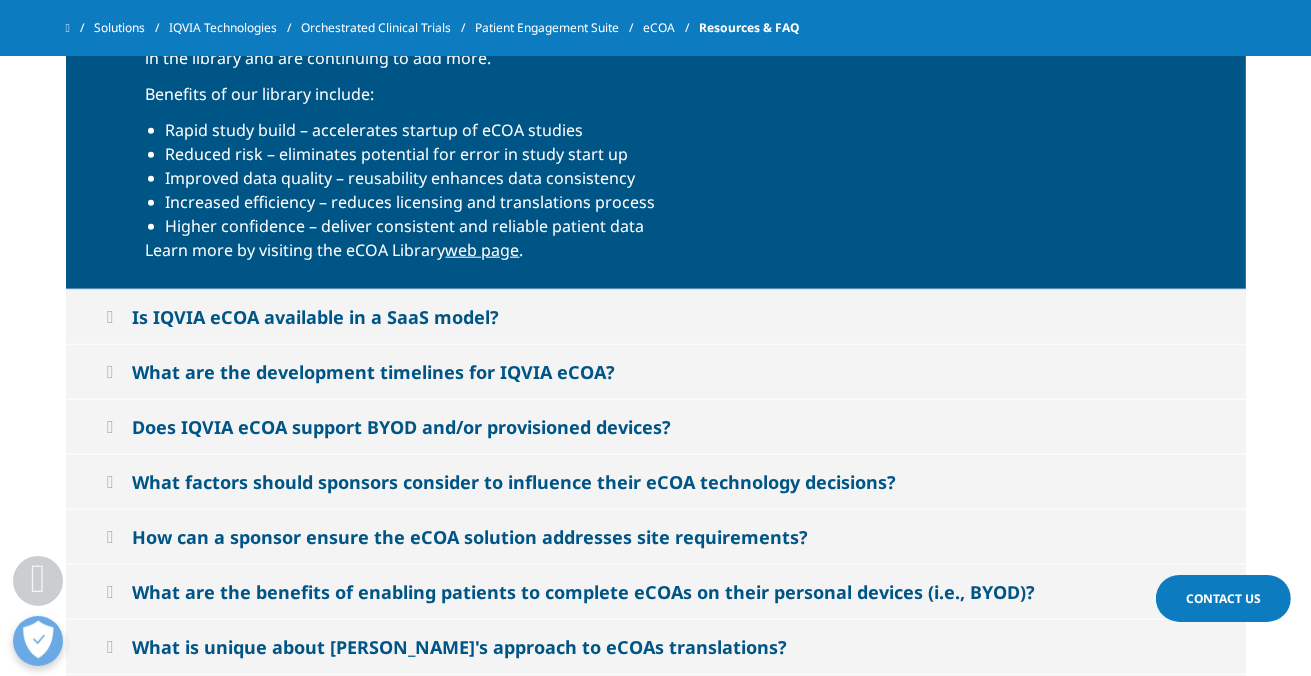 click on "Does IQVIA eCOA support BYOD and/or provisioned devices?" at bounding box center (401, 427) 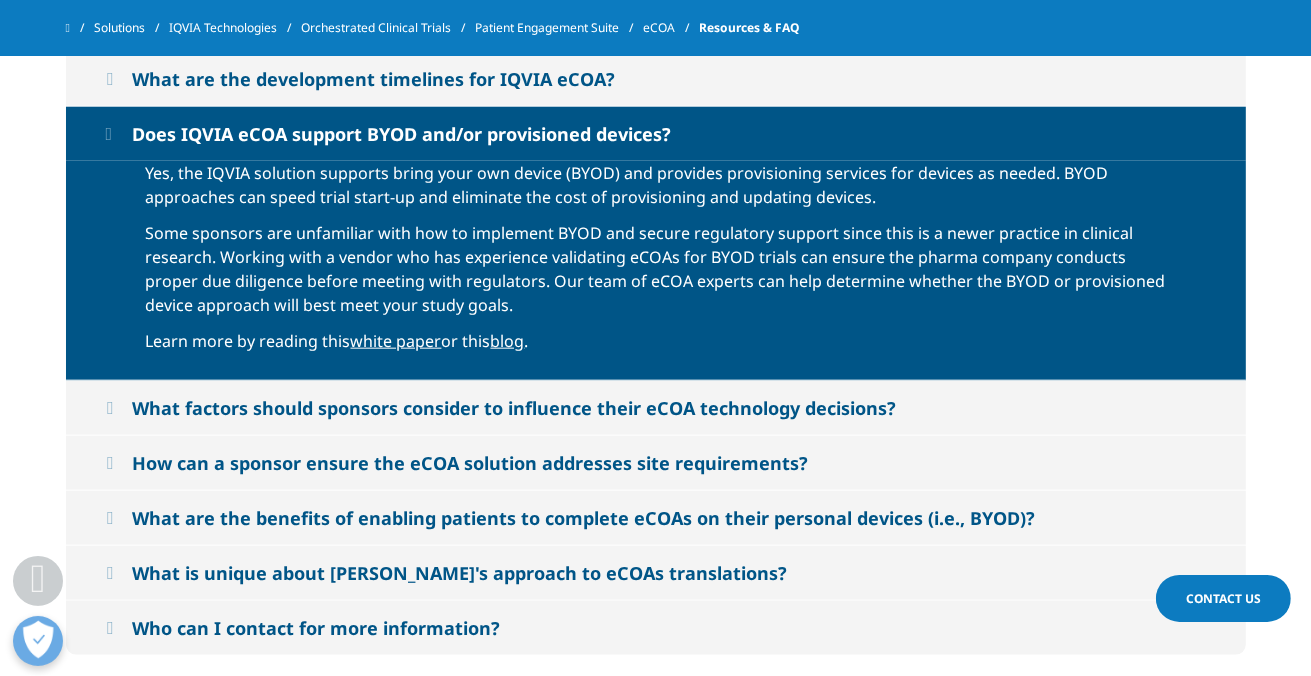 scroll, scrollTop: 2101, scrollLeft: 0, axis: vertical 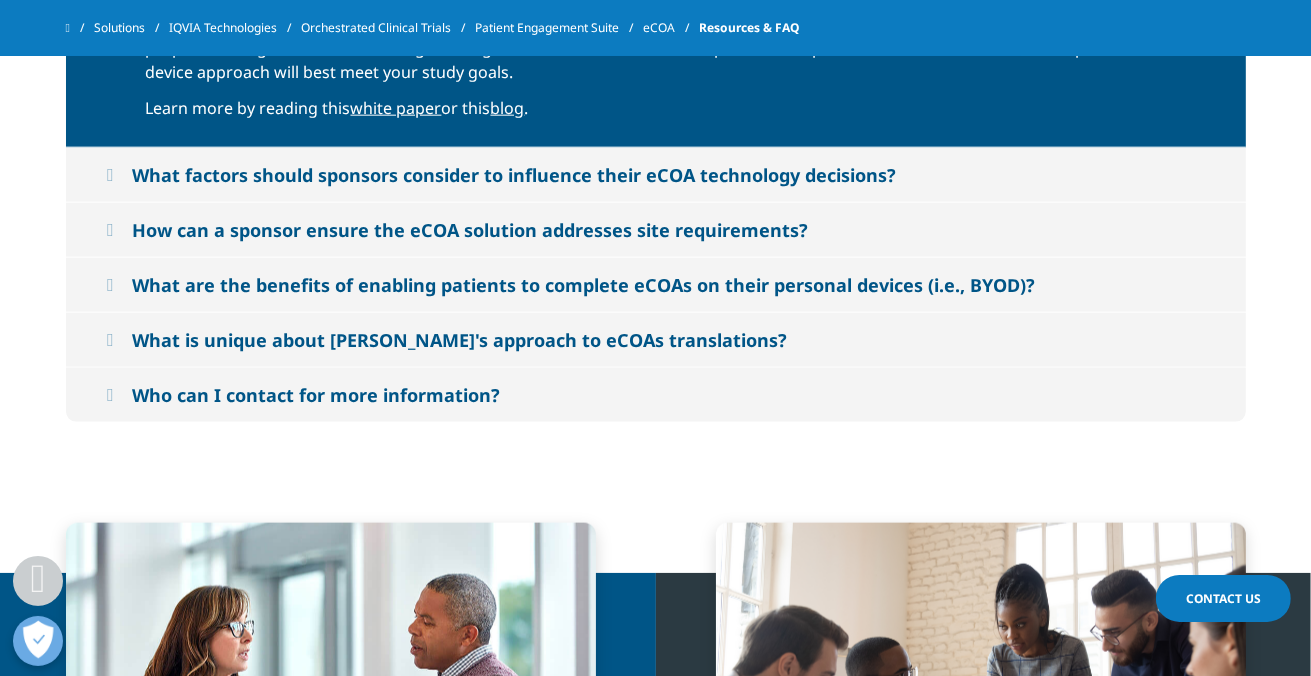 click on "What factors should sponsors consider to influence their eCOA technology decisions?" at bounding box center [514, 175] 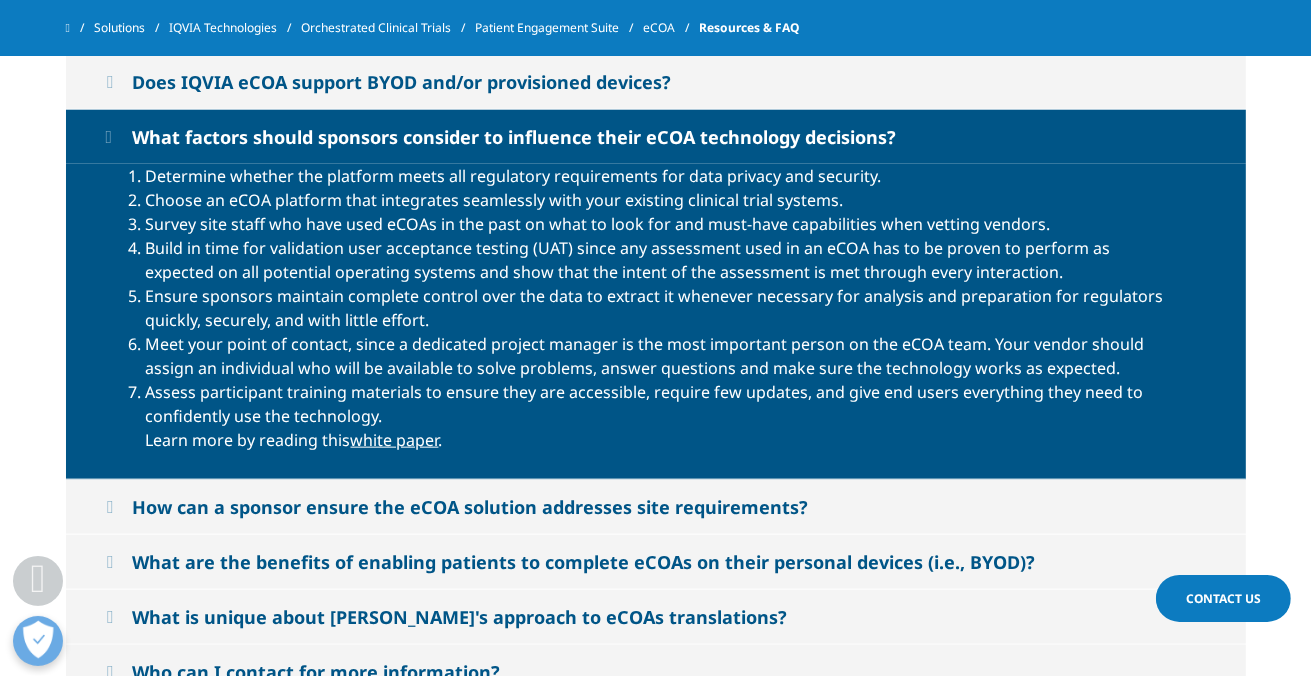 scroll, scrollTop: 1868, scrollLeft: 0, axis: vertical 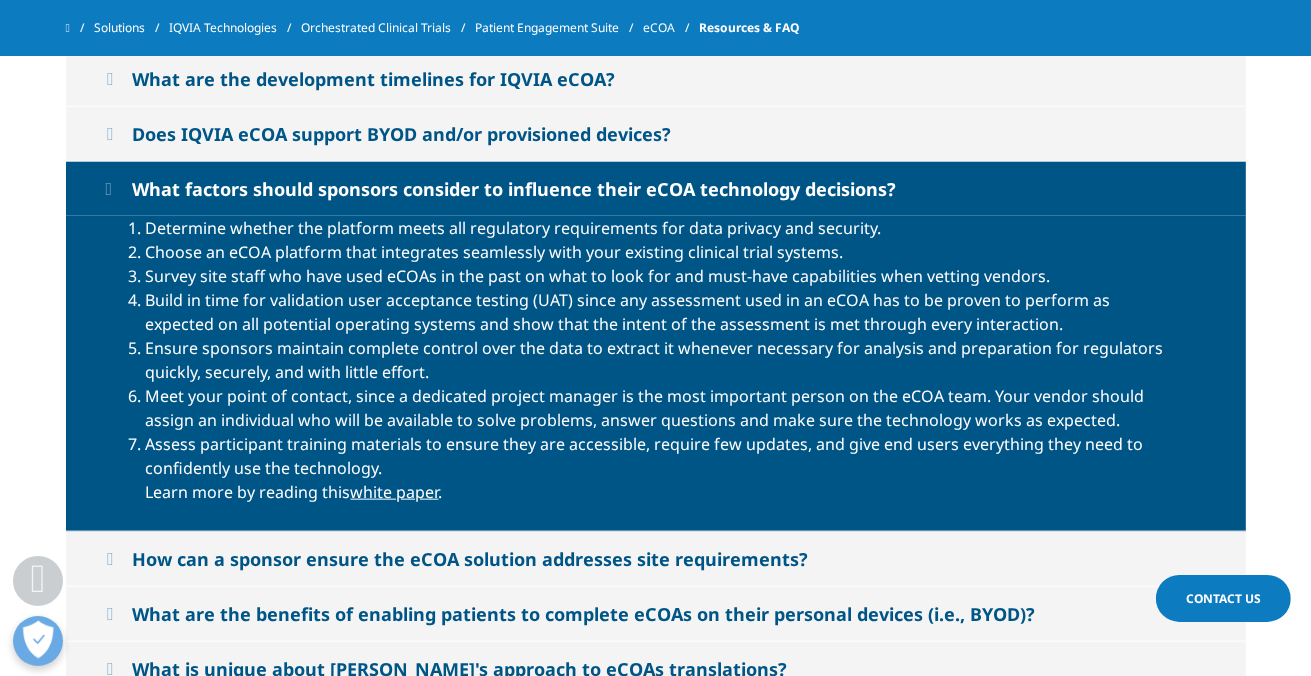 click on "Meet your point of contact, since a dedicated project manager is the most important person on the eCOA team. Your vendor should assign an individual who will be available to solve problems, answer questions and make sure the technology works as expected." at bounding box center (656, 408) 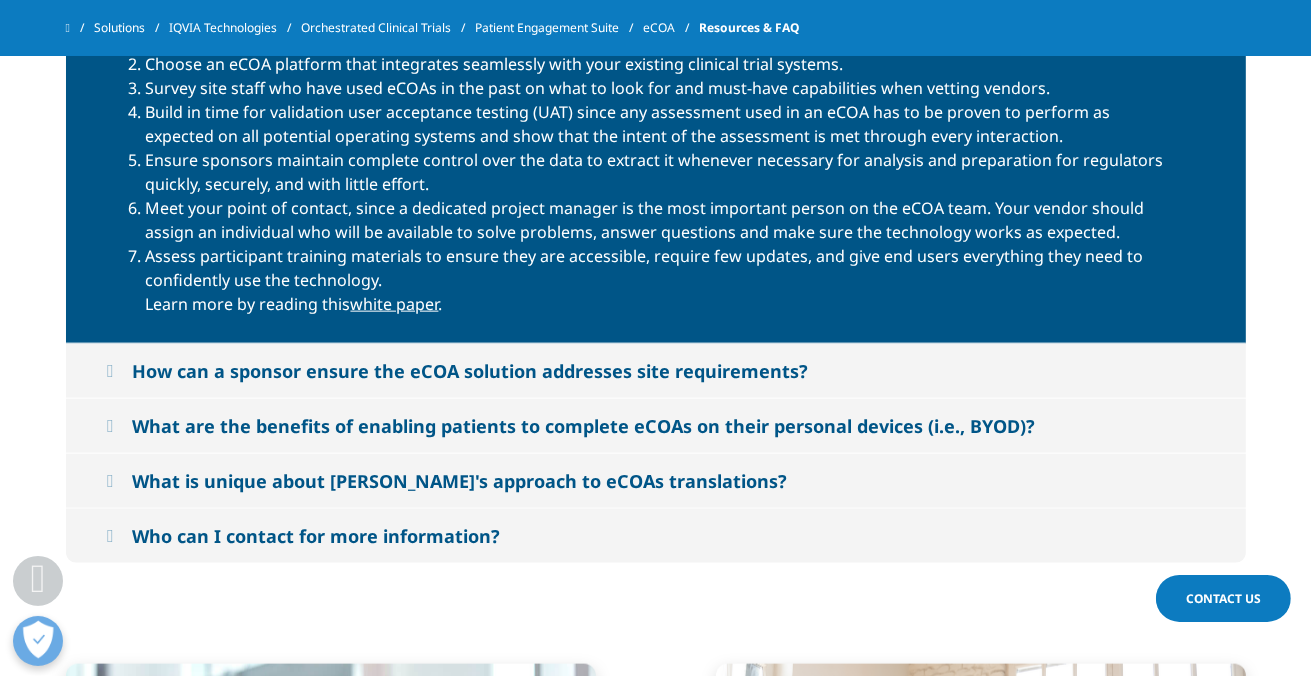 scroll, scrollTop: 2101, scrollLeft: 0, axis: vertical 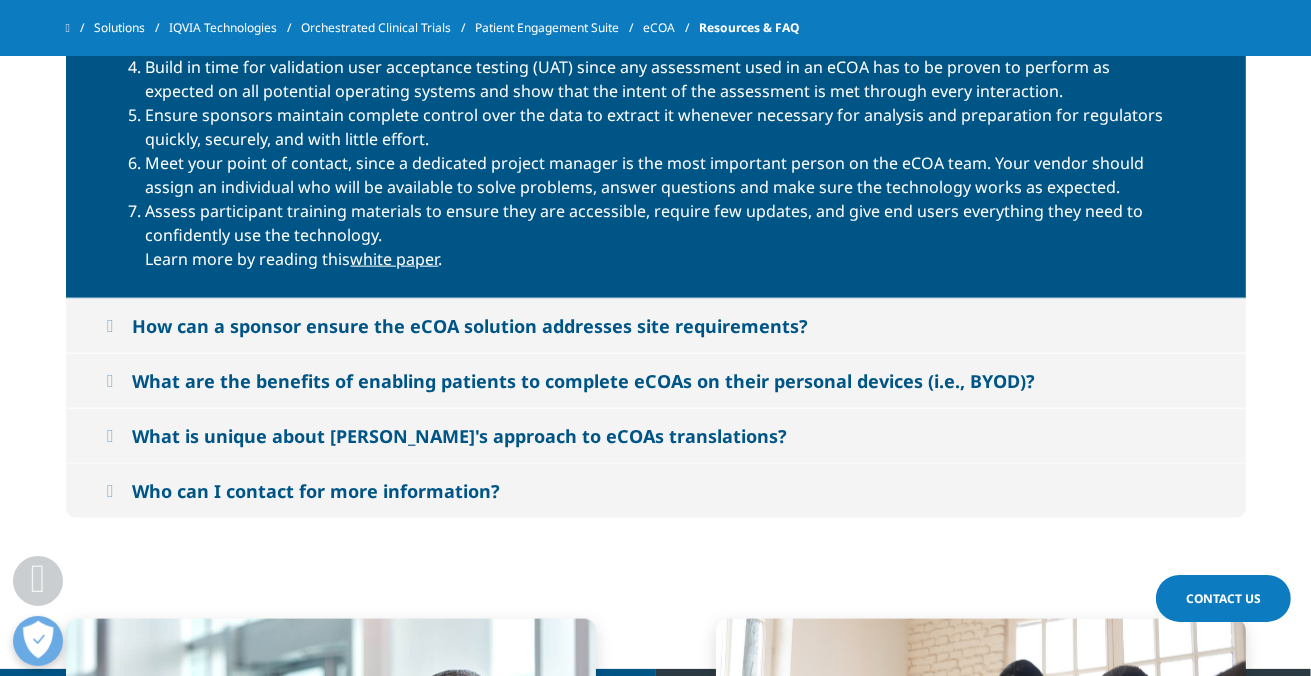 click on "How can a sponsor ensure the eCOA solution addresses site requirements?" at bounding box center (470, 326) 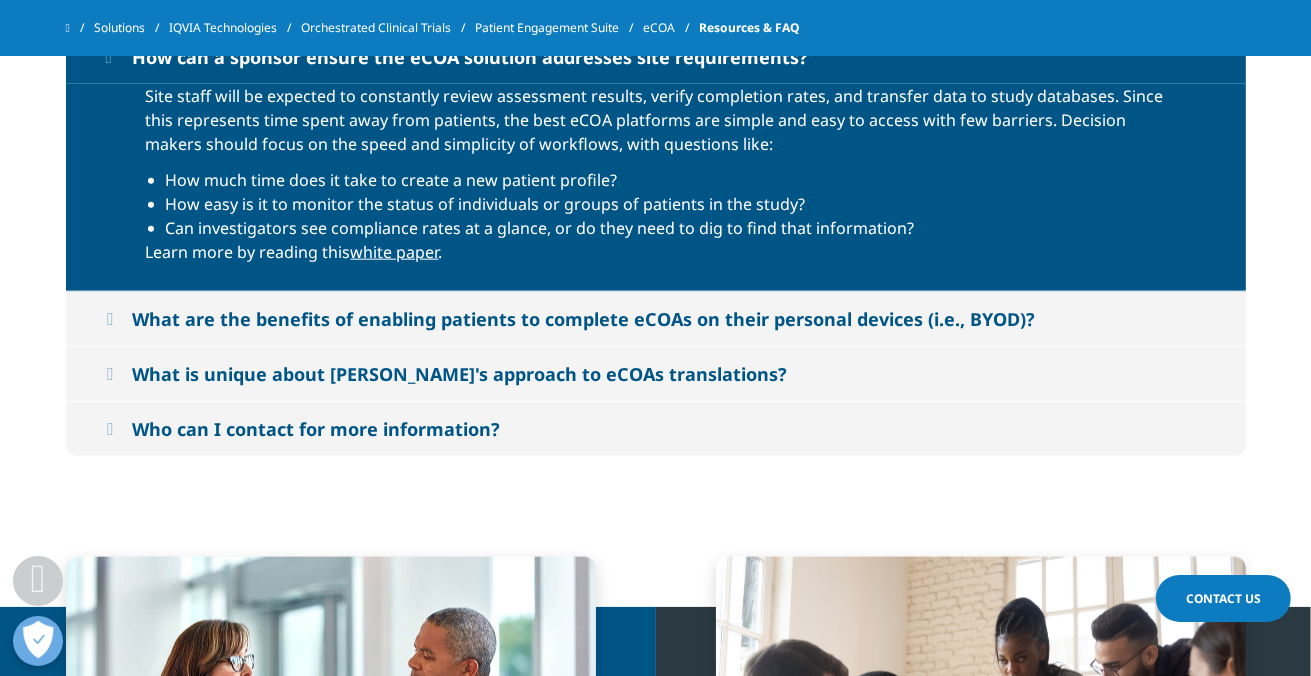 scroll, scrollTop: 2101, scrollLeft: 0, axis: vertical 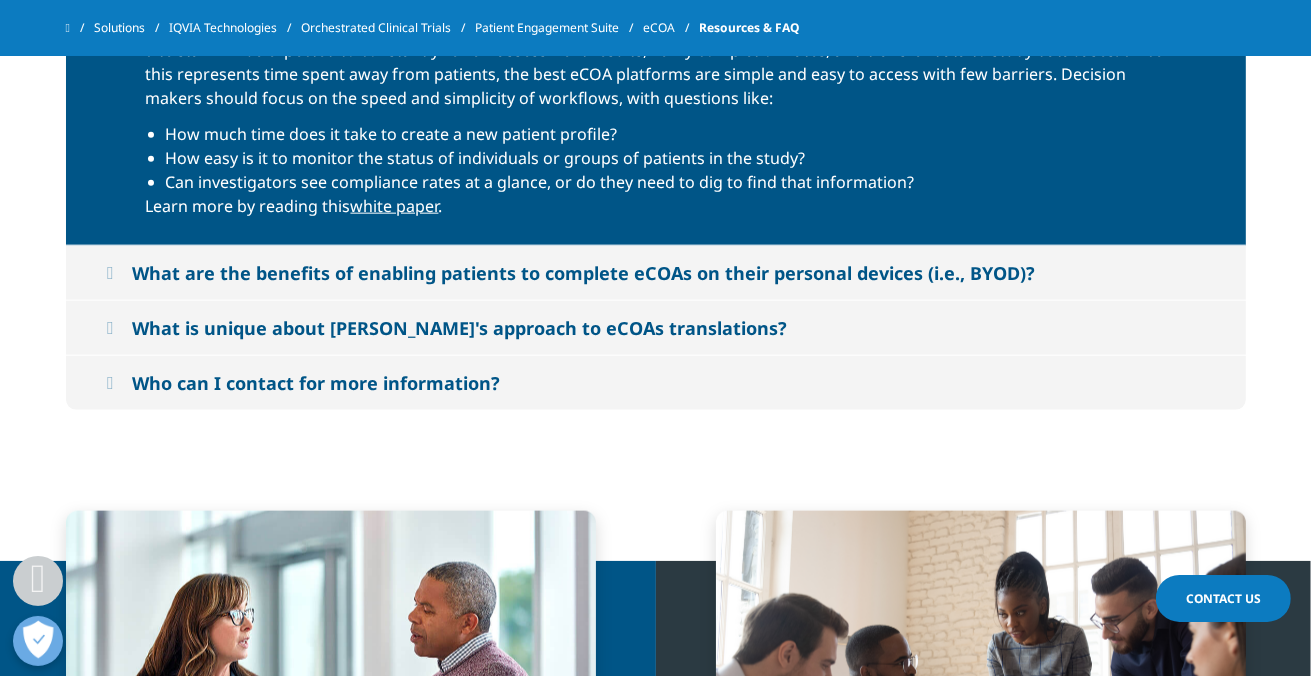 click on "What are the benefits of enabling patients to complete eCOAs on their personal devices (i.e., BYOD)?" at bounding box center [583, 273] 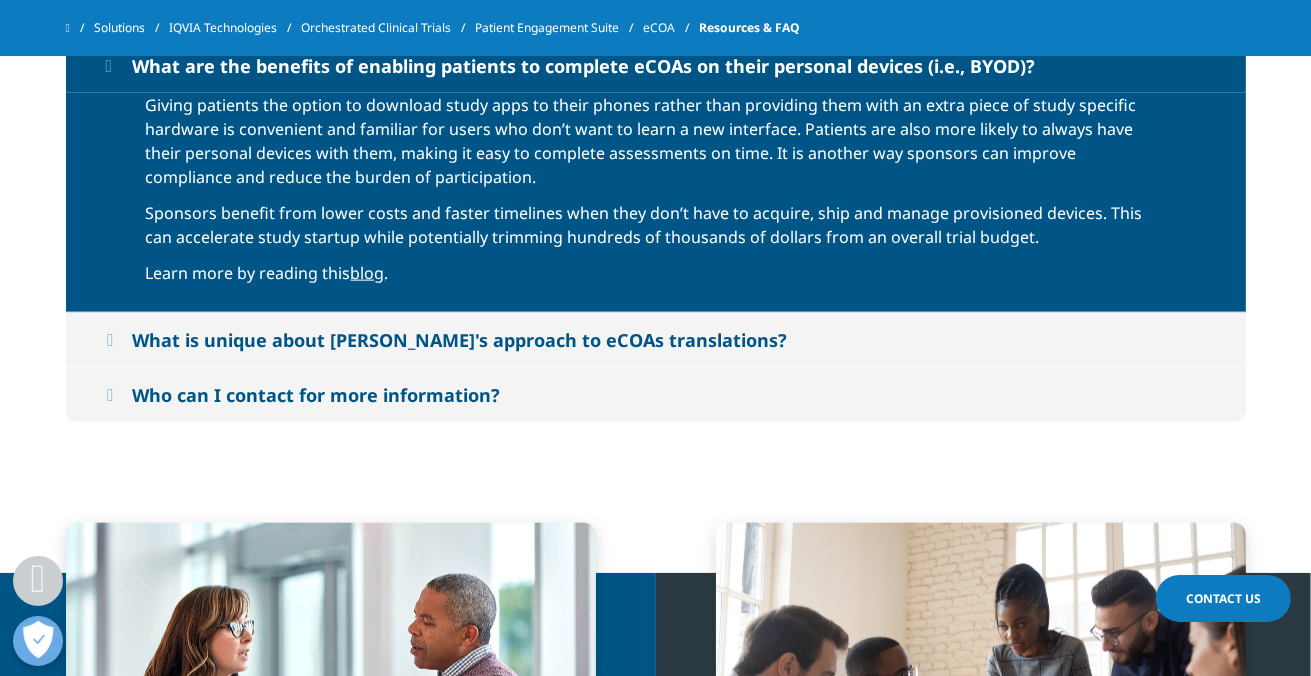 click on "What is unique about IQVIA's approach to eCOAs translations?" at bounding box center (459, 340) 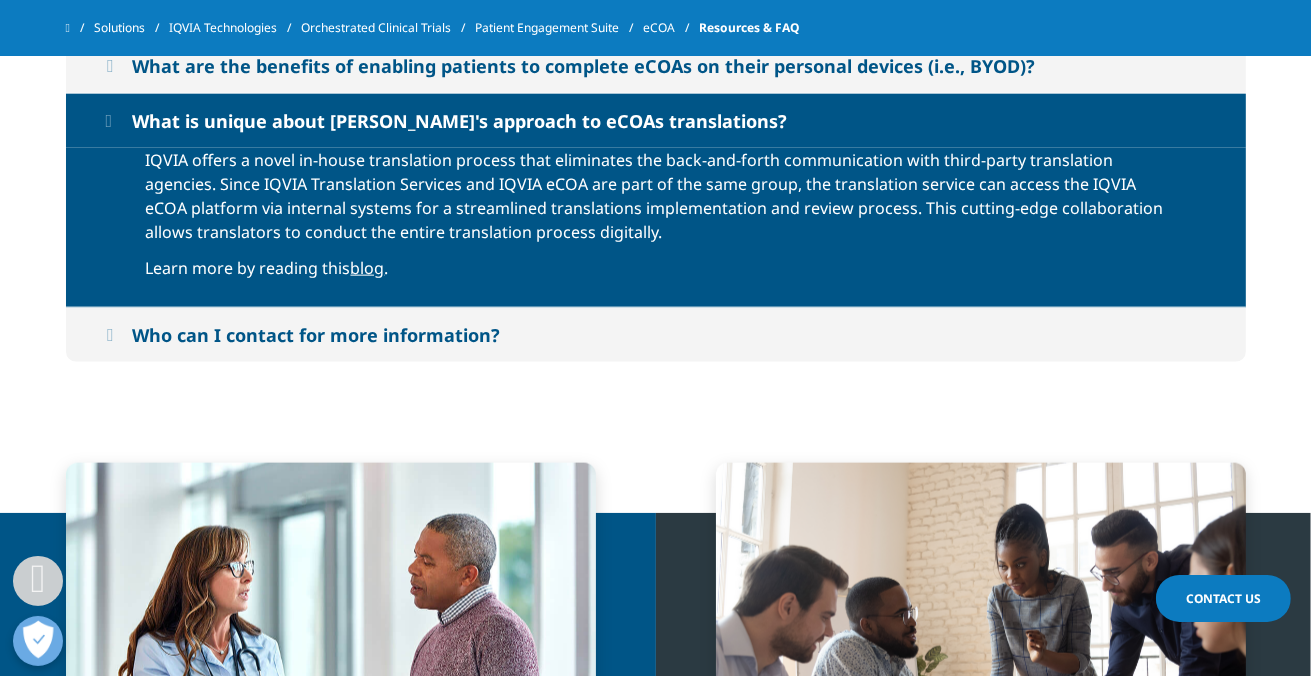 click on "IQVIA offers a novel in-house translation process that eliminates the back-and-forth communication with third-party translation agencies. Since IQVIA Translation Services and IQVIA eCOA are part of the same group, the translation service can access the IQVIA eCOA platform via internal systems for a streamlined translations implementation and review process. This cutting-edge collaboration allows translators to conduct the entire translation process digitally." at bounding box center (656, 202) 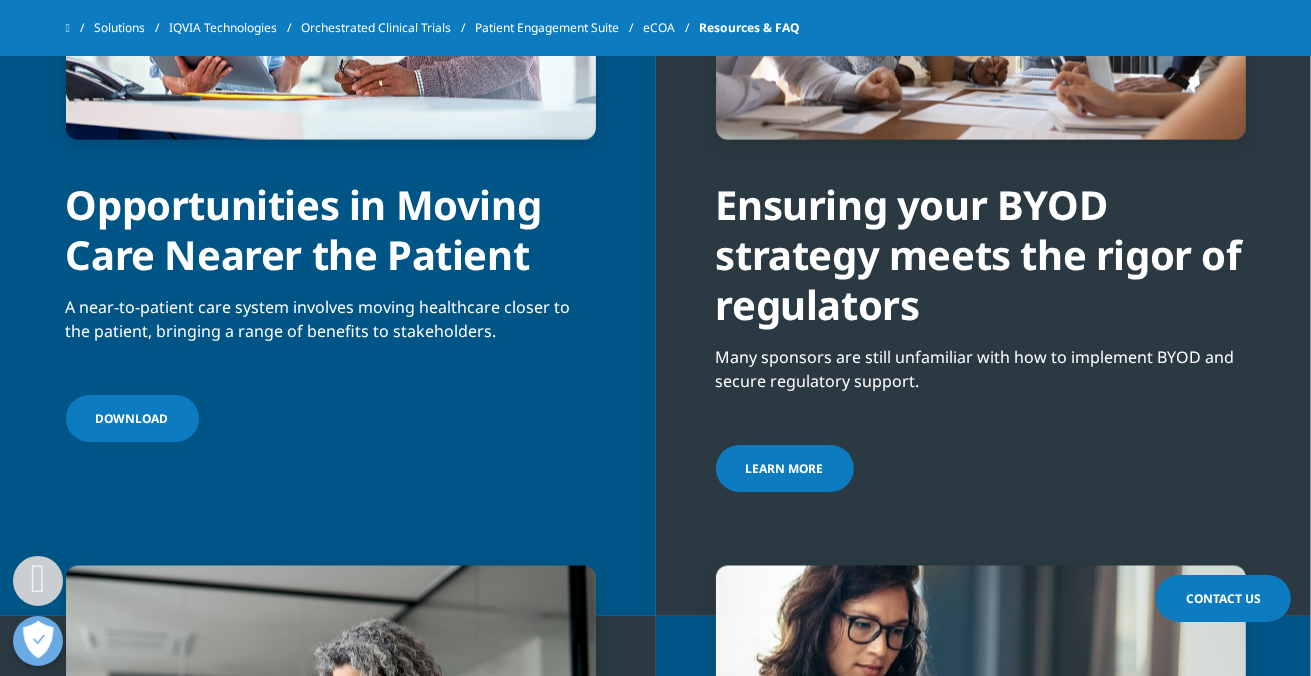 scroll, scrollTop: 2801, scrollLeft: 0, axis: vertical 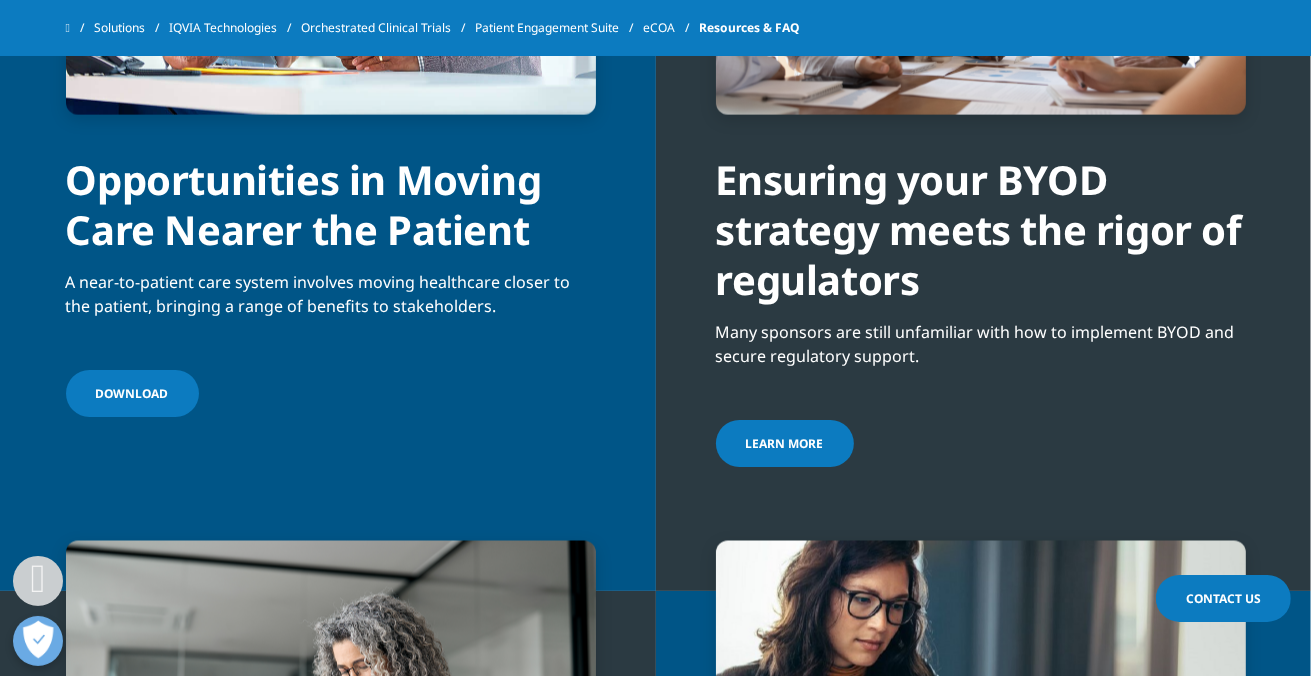 click on "LEARN MORE" at bounding box center [785, 443] 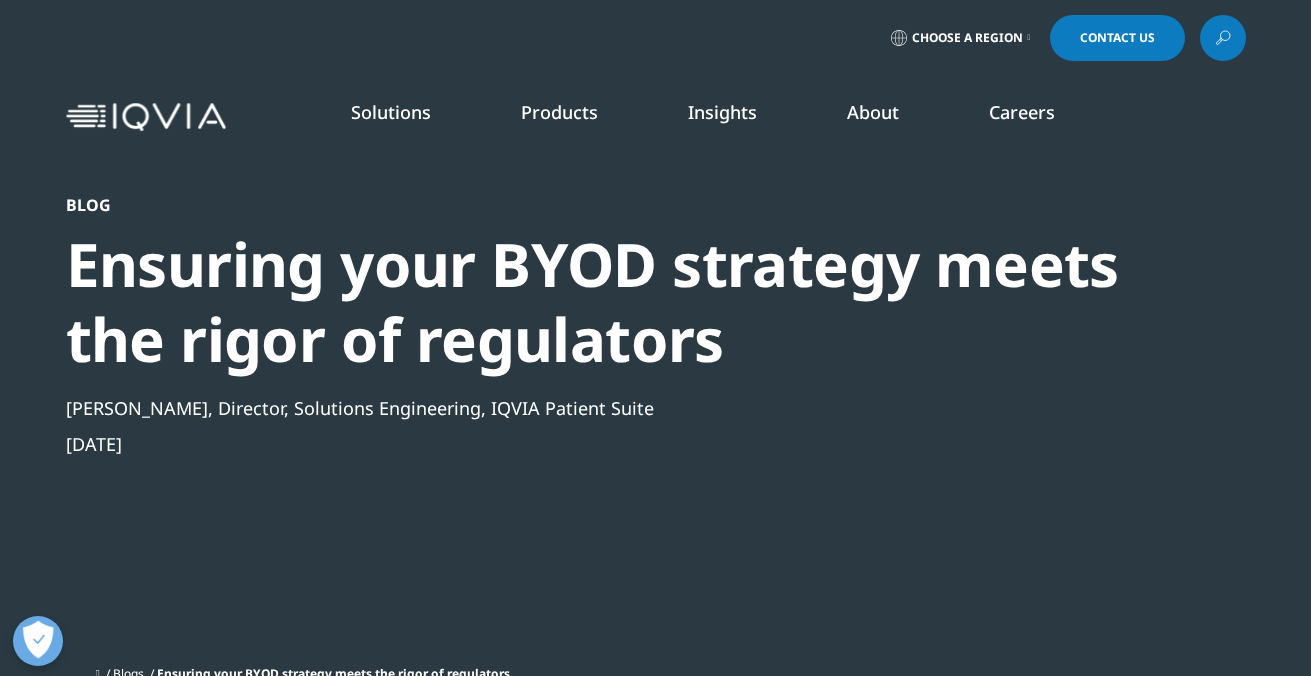 scroll, scrollTop: 0, scrollLeft: 0, axis: both 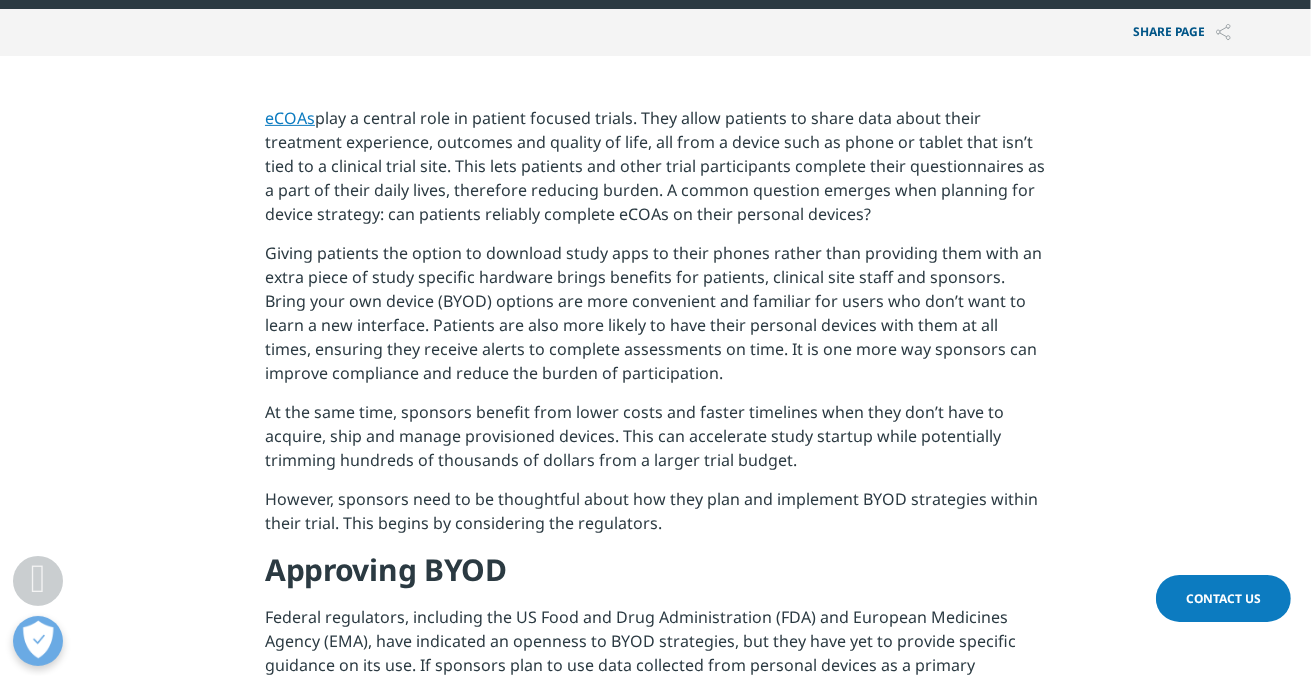 click on "Giving patients the option to download study apps to their phones rather than providing them with an extra piece of study specific hardware brings benefits for patients, clinical site staff and sponsors. Bring your own device (BYOD) options are more convenient and familiar for users who don’t want to learn a new interface. Patients are also more likely to have their personal devices with them at all times, ensuring they receive alerts to complete assessments on time. It is one more way sponsors can improve compliance and reduce the burden of participation." at bounding box center (655, 320) 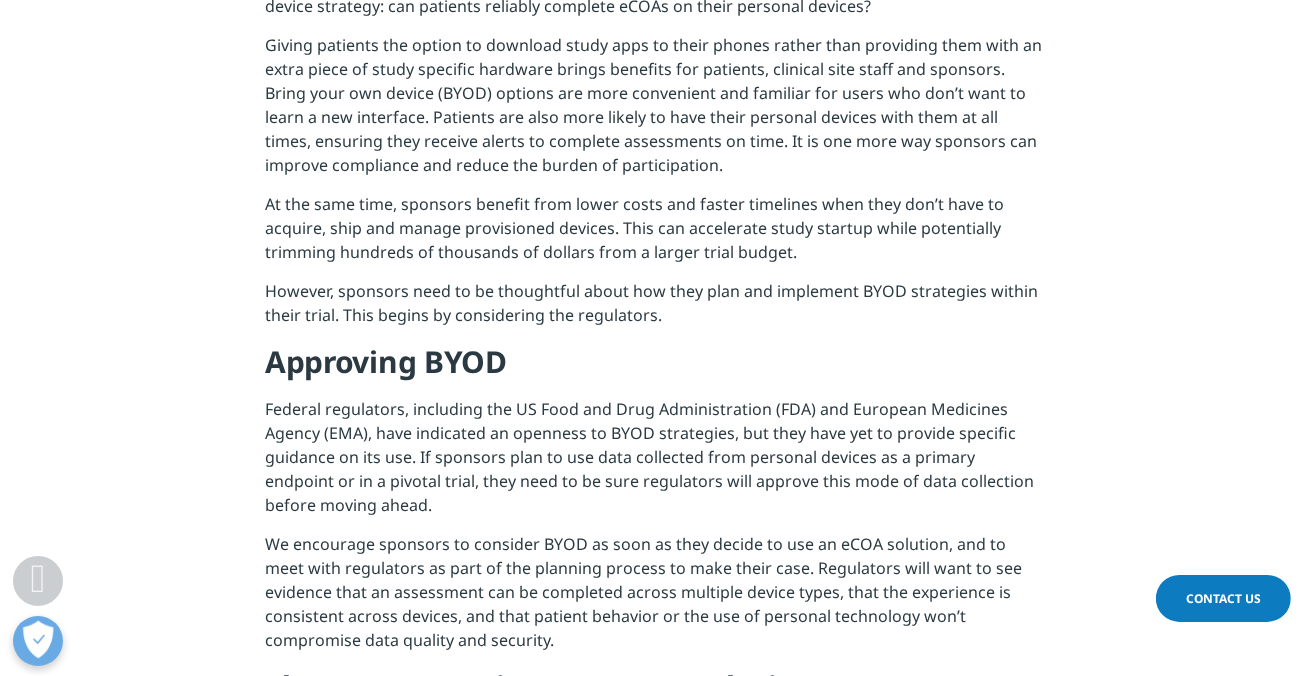 scroll, scrollTop: 933, scrollLeft: 0, axis: vertical 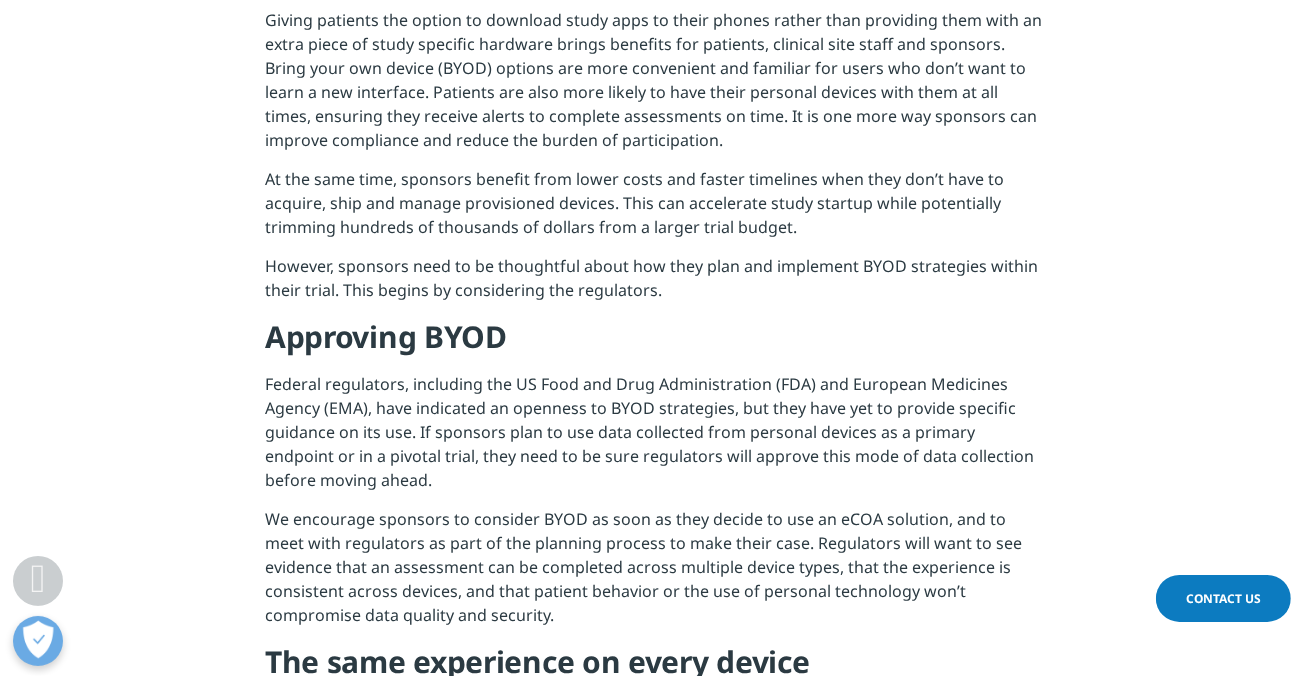 click on "At the same time, sponsors benefit from lower costs and faster timelines when they don’t have to acquire, ship and manage provisioned devices. This can accelerate study startup while potentially trimming hundreds of thousands of dollars from a larger trial budget." at bounding box center (655, 210) 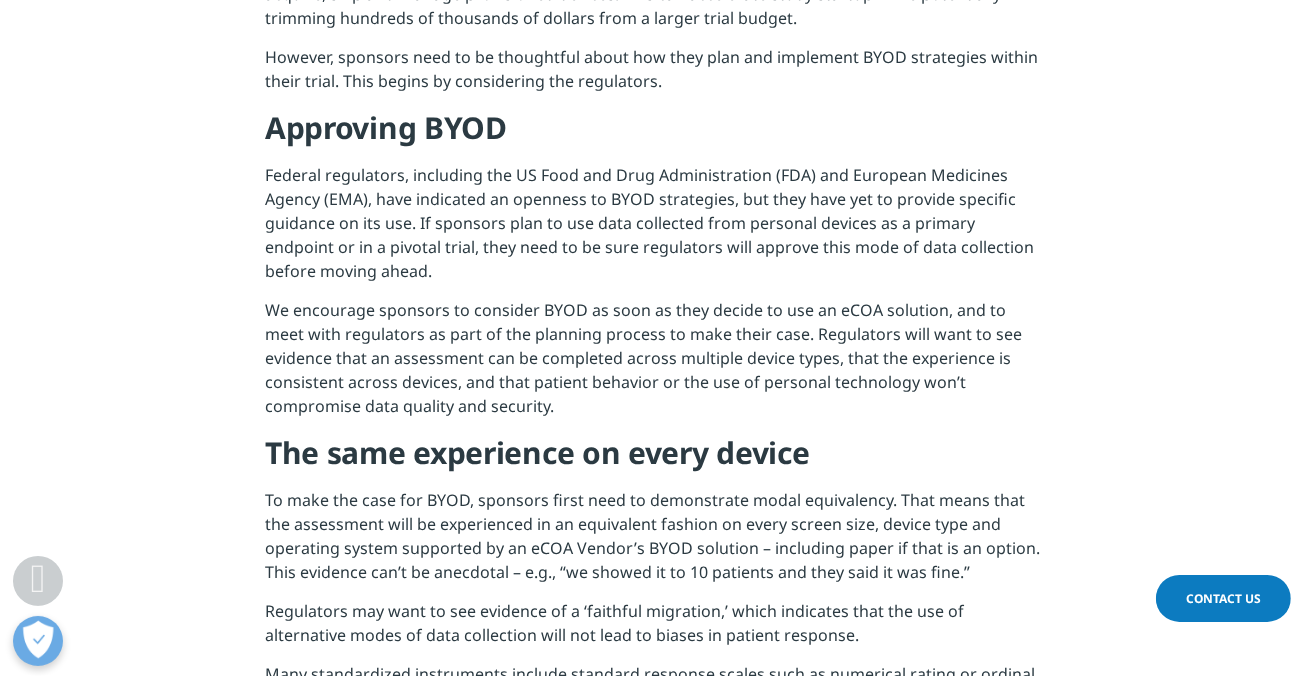 scroll, scrollTop: 1166, scrollLeft: 0, axis: vertical 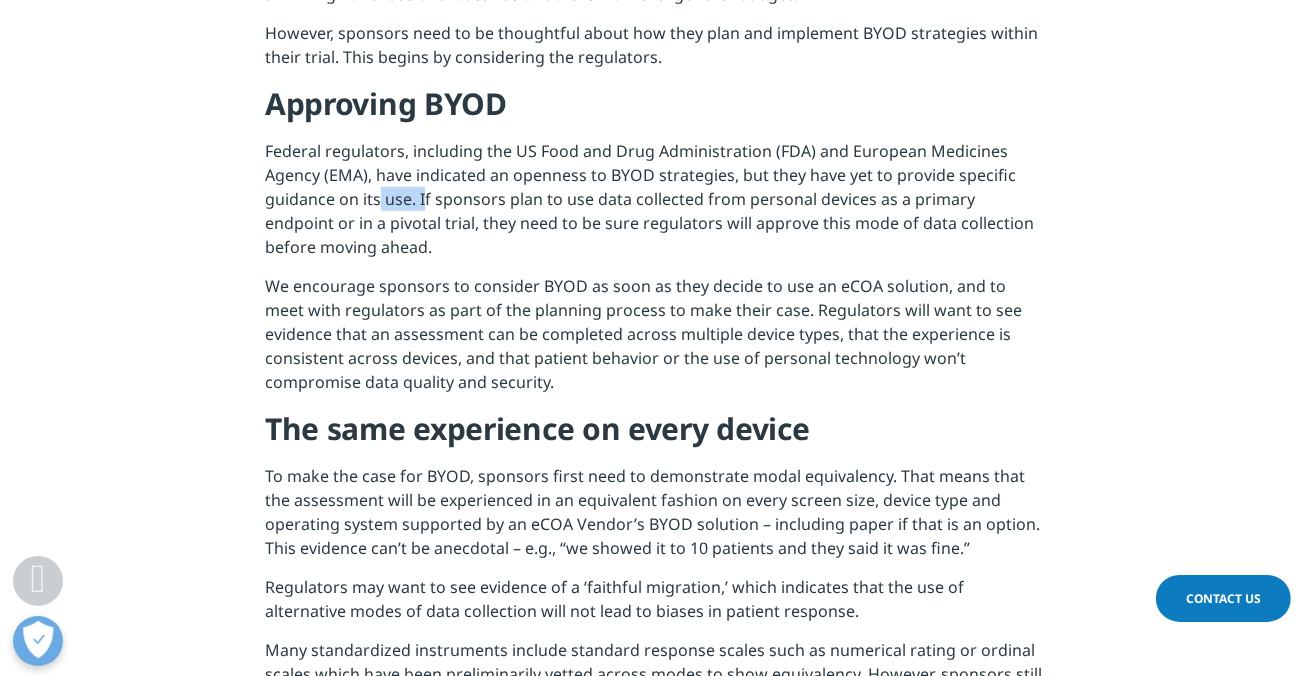drag, startPoint x: 381, startPoint y: 205, endPoint x: 427, endPoint y: 207, distance: 46.043457 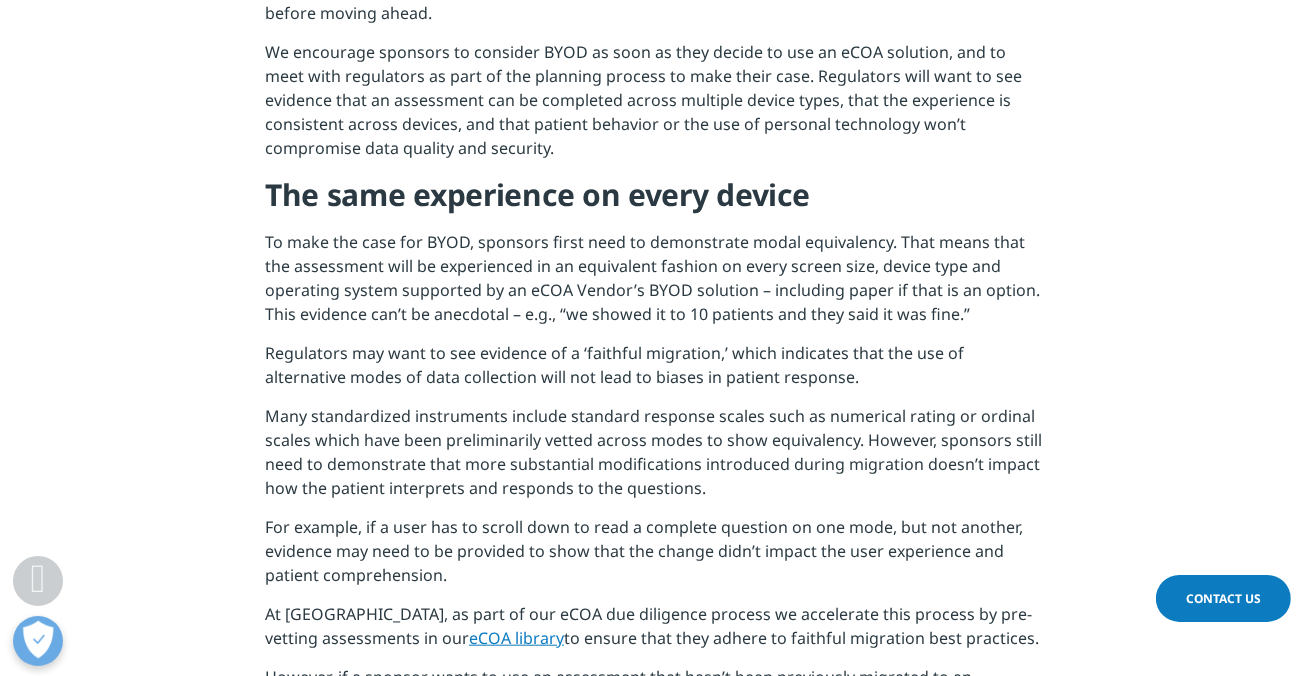 click on "To make the case for BYOD, sponsors first need to demonstrate modal equivalency. That means that the assessment will be experienced in an equivalent fashion on every screen size, device type and operating system supported by an eCOA Vendor’s BYOD solution – including paper if that is an option. This evidence can’t be anecdotal – e.g., “we showed it to 10 patients and they said it was fine.”" at bounding box center [655, 285] 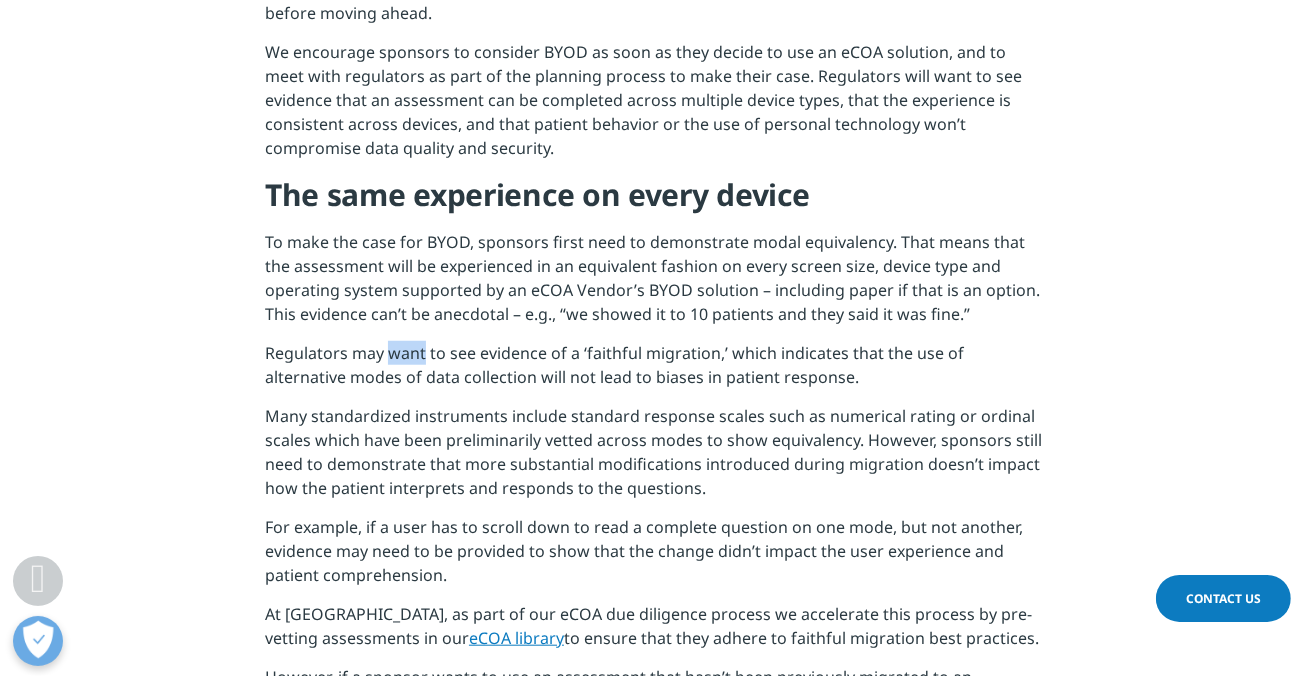 drag, startPoint x: 388, startPoint y: 355, endPoint x: 421, endPoint y: 350, distance: 33.37664 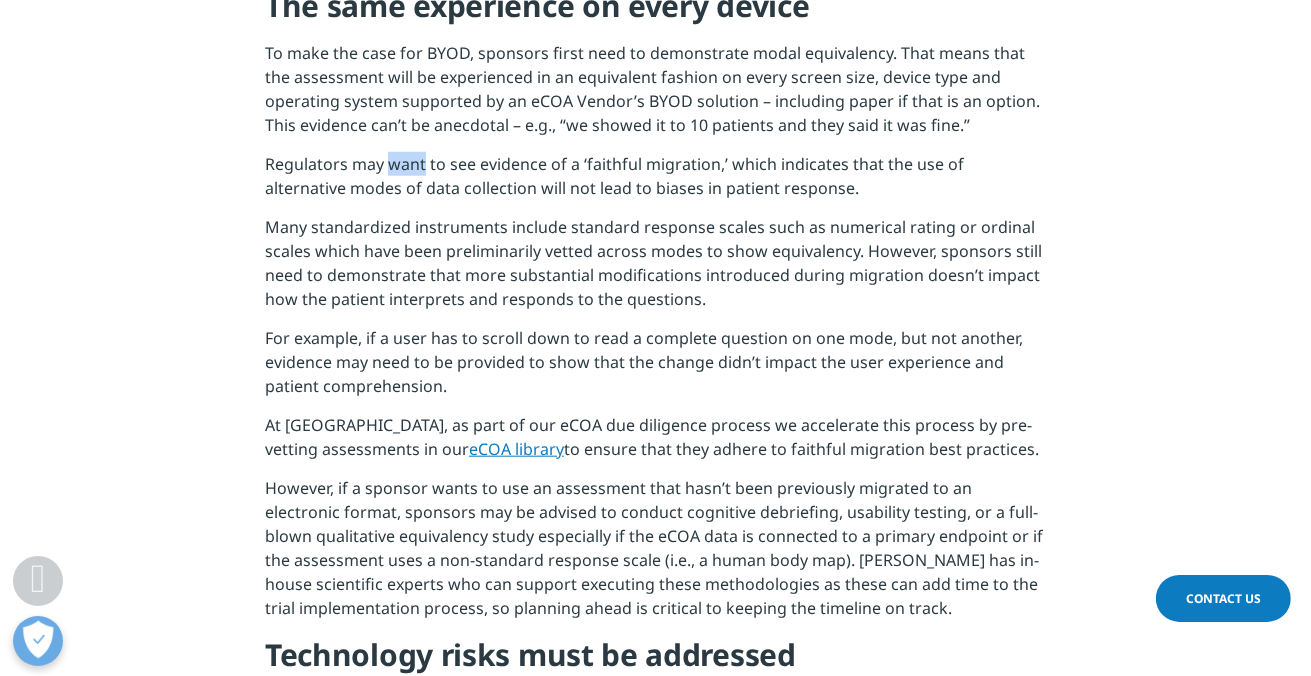 scroll, scrollTop: 1633, scrollLeft: 0, axis: vertical 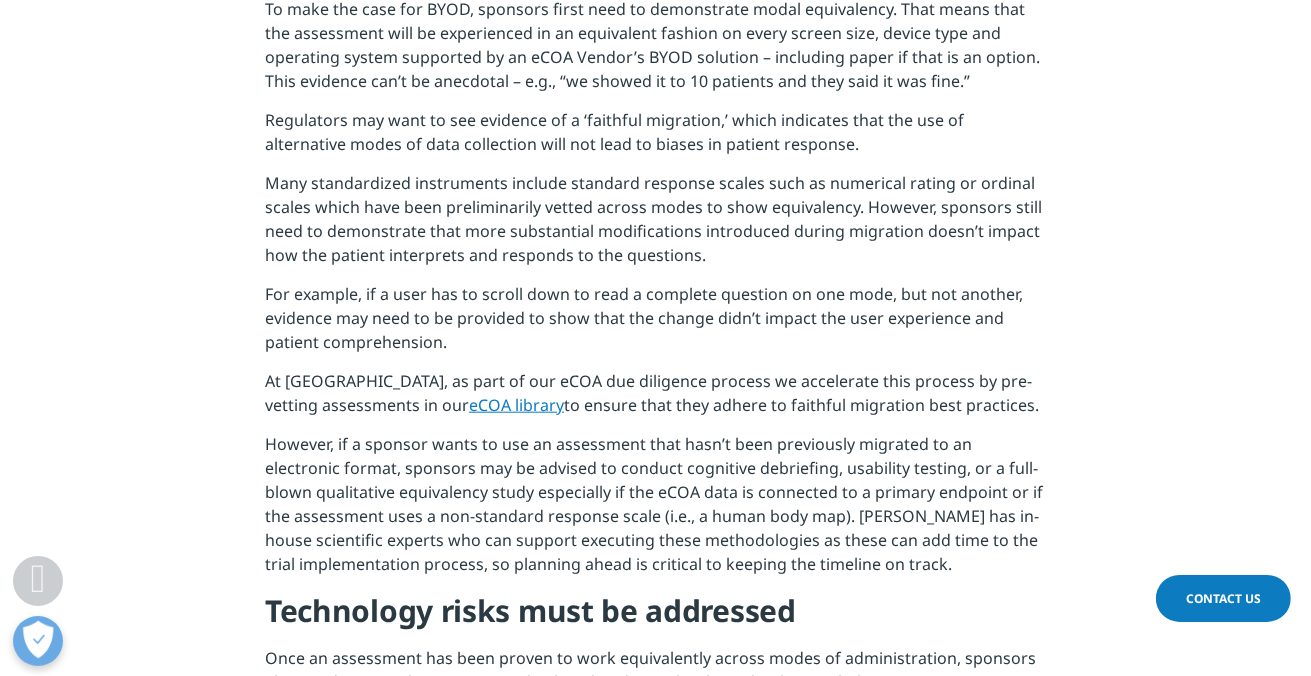click on "For example, if a user has to scroll down to read a complete question on one mode, but not another, evidence may need to be provided to show that the change didn’t impact the user experience and patient comprehension." at bounding box center (655, 325) 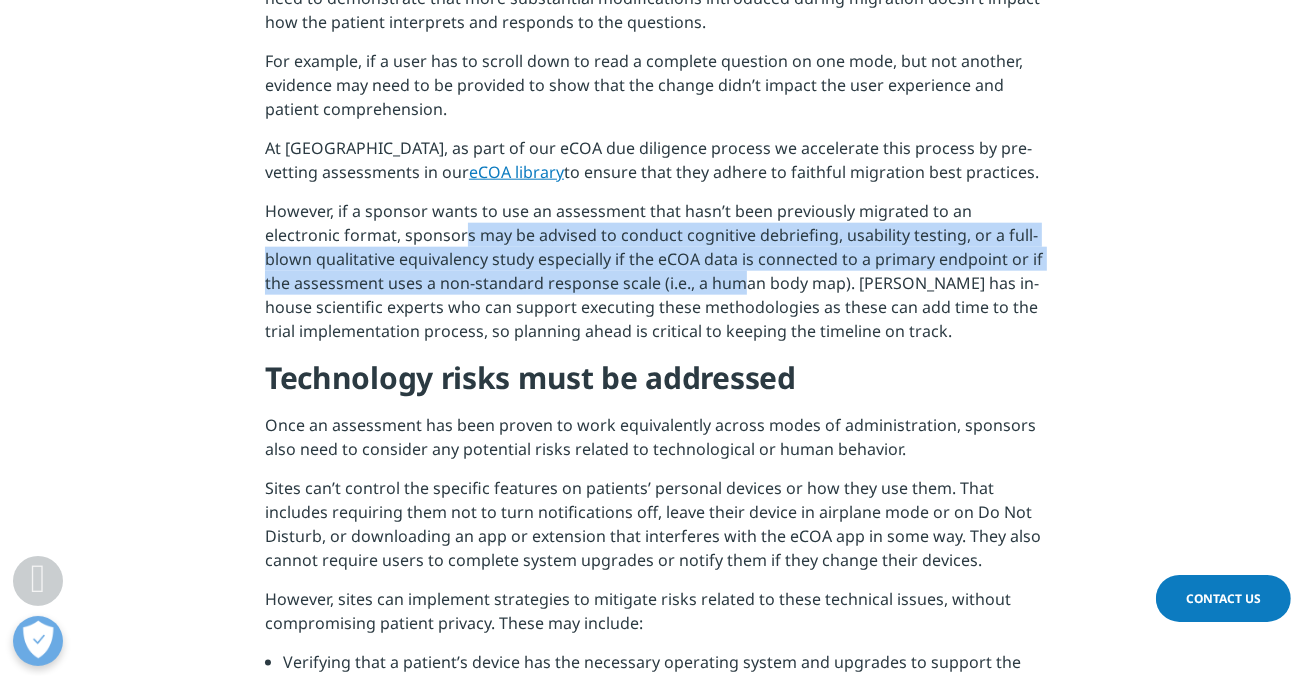 drag, startPoint x: 388, startPoint y: 237, endPoint x: 708, endPoint y: 293, distance: 324.86304 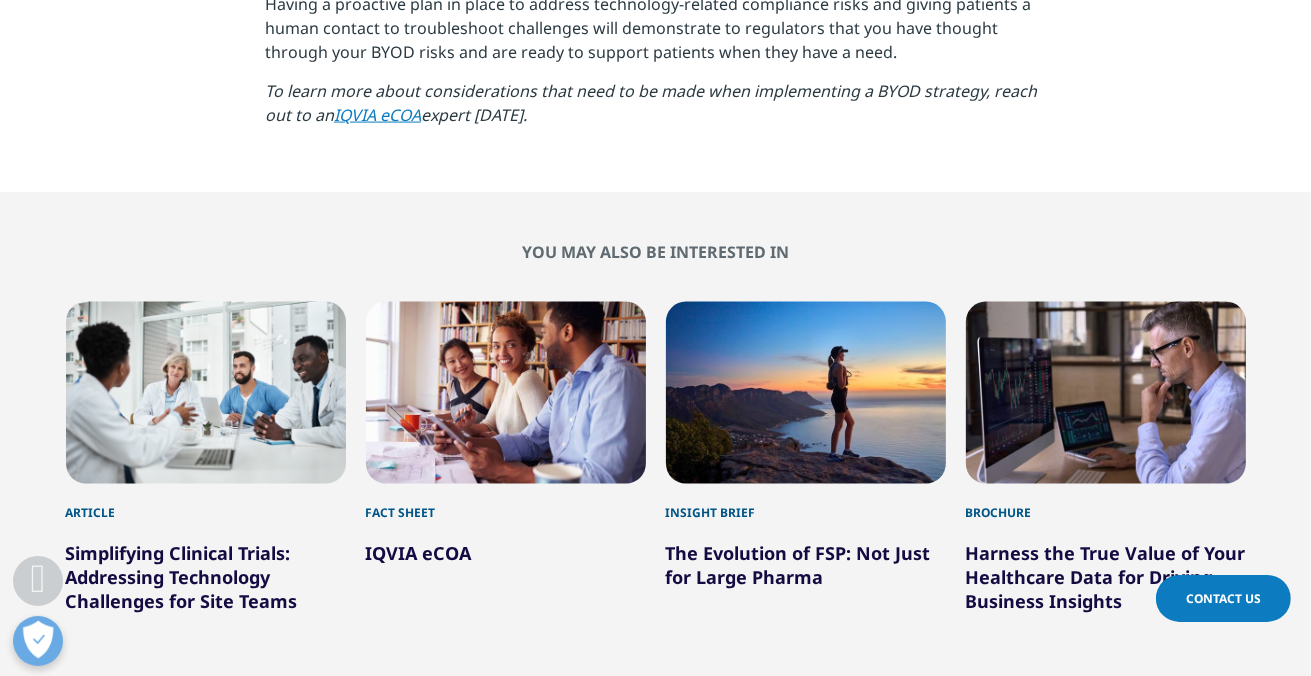 scroll, scrollTop: 3033, scrollLeft: 0, axis: vertical 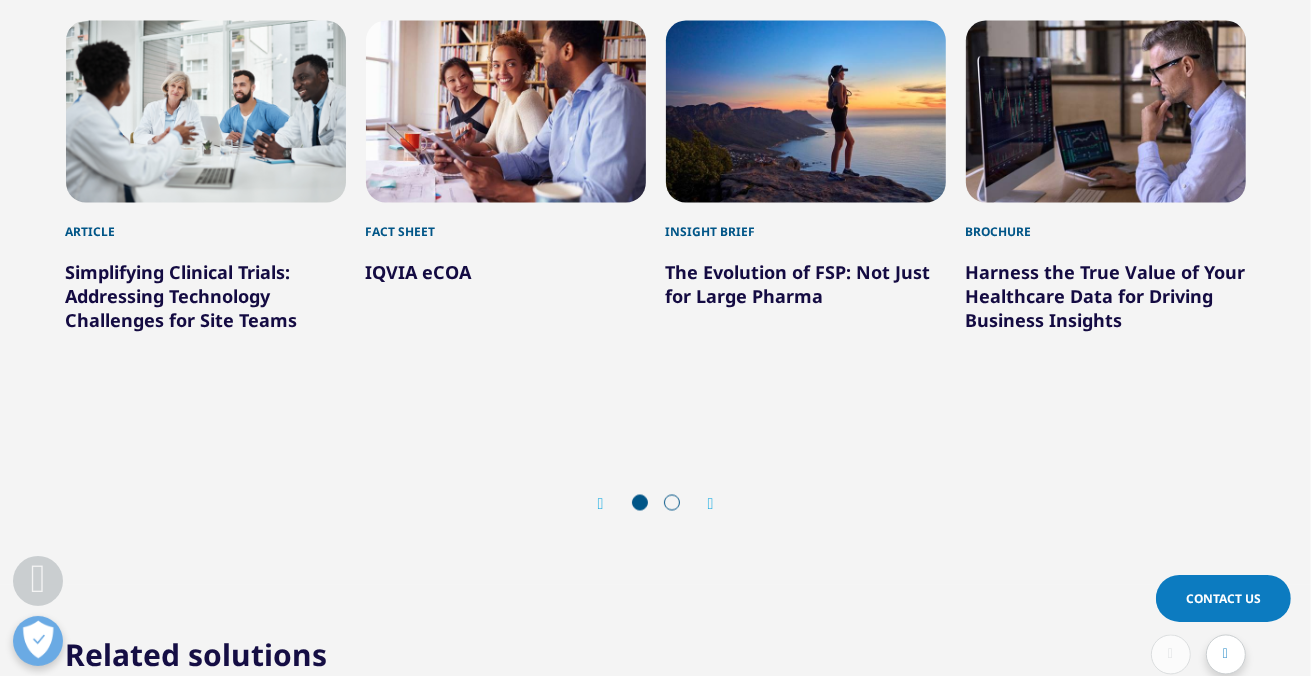click on "IQVIA eCOA" at bounding box center [419, 273] 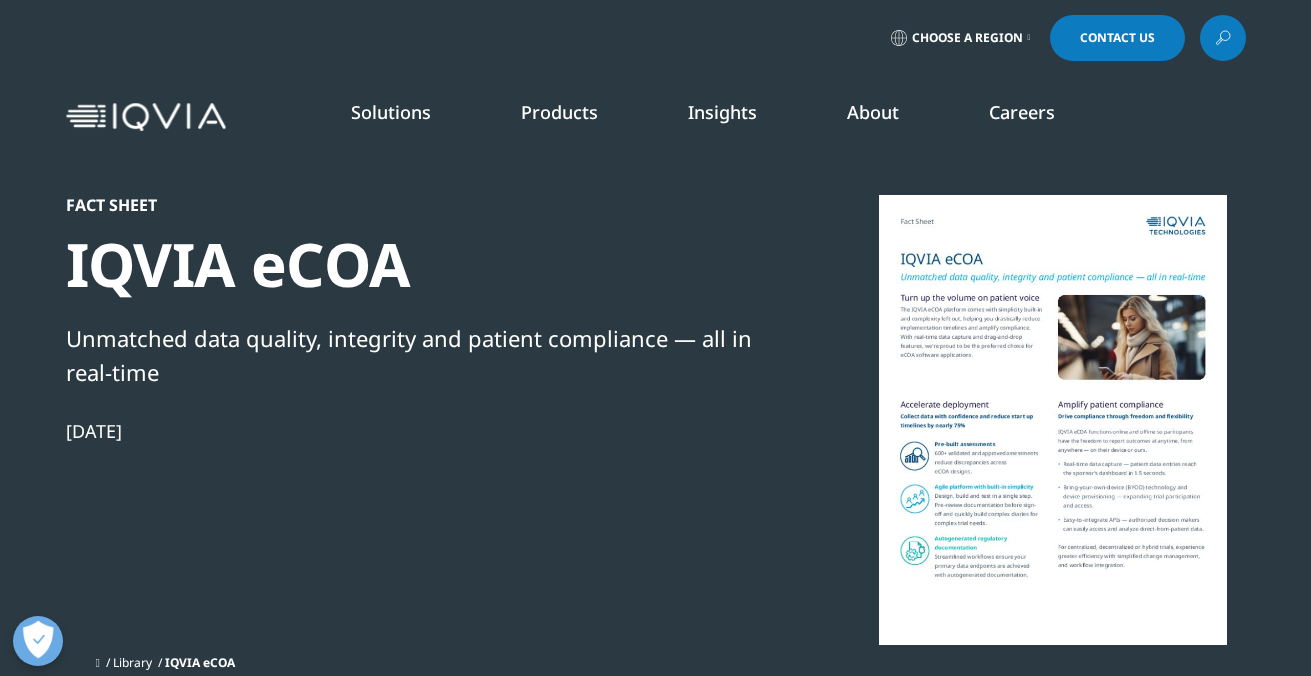 scroll, scrollTop: 0, scrollLeft: 0, axis: both 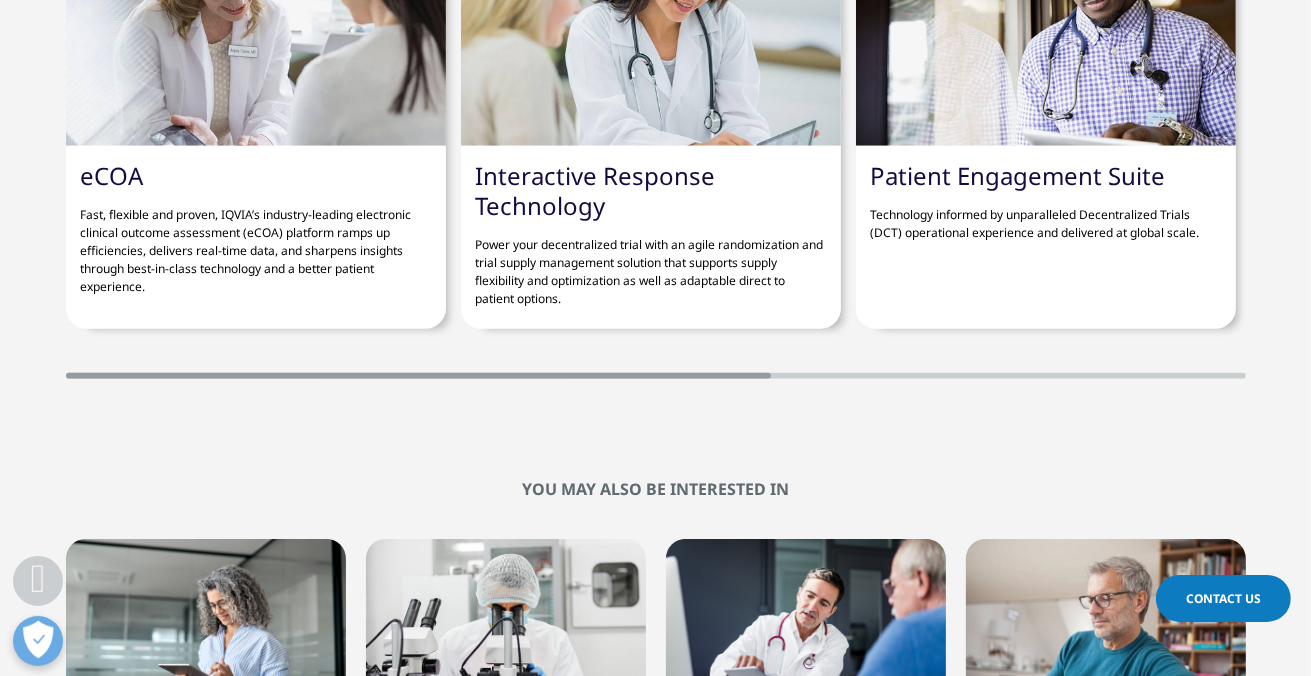 click on "eCOA" at bounding box center (112, 175) 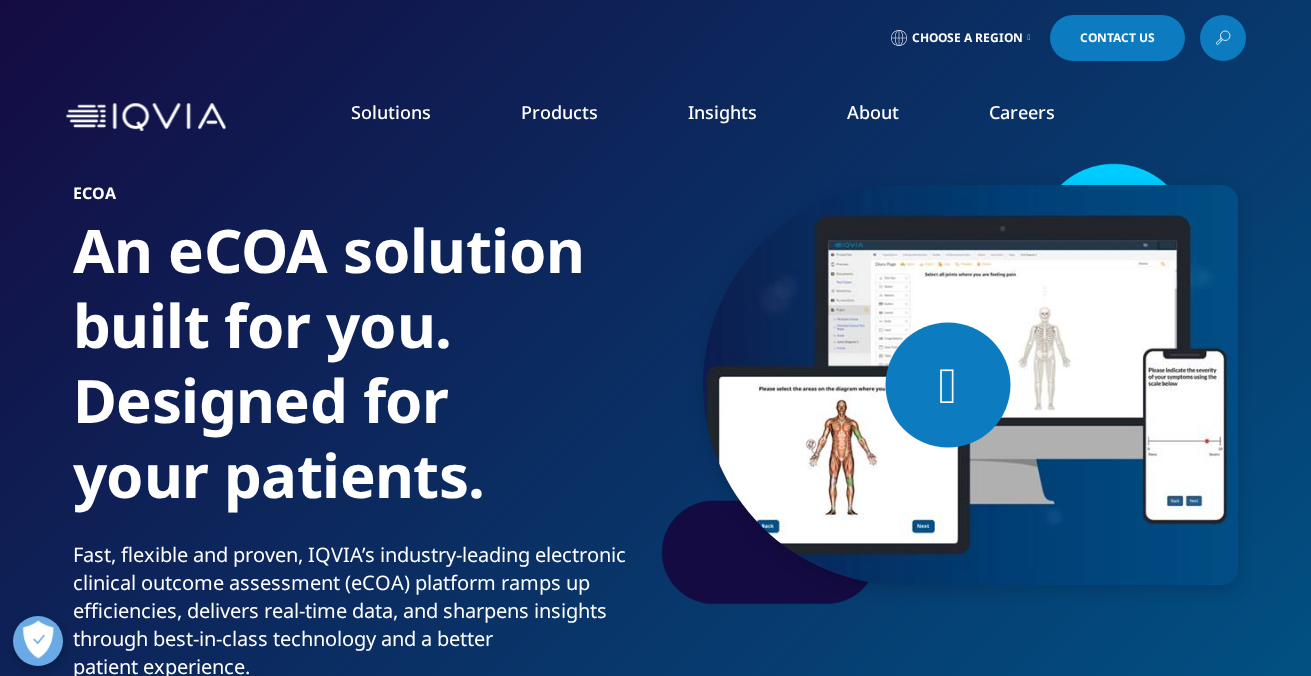 scroll, scrollTop: 233, scrollLeft: 0, axis: vertical 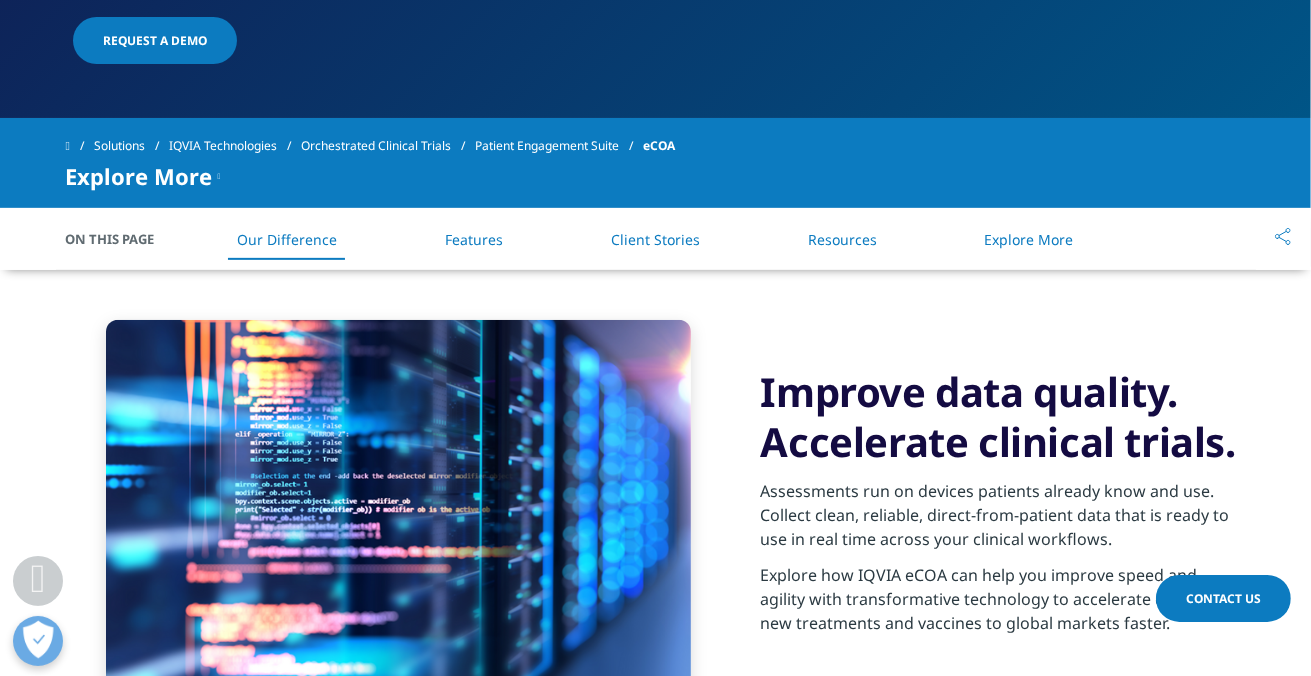 click on "Explore More" at bounding box center (1029, 239) 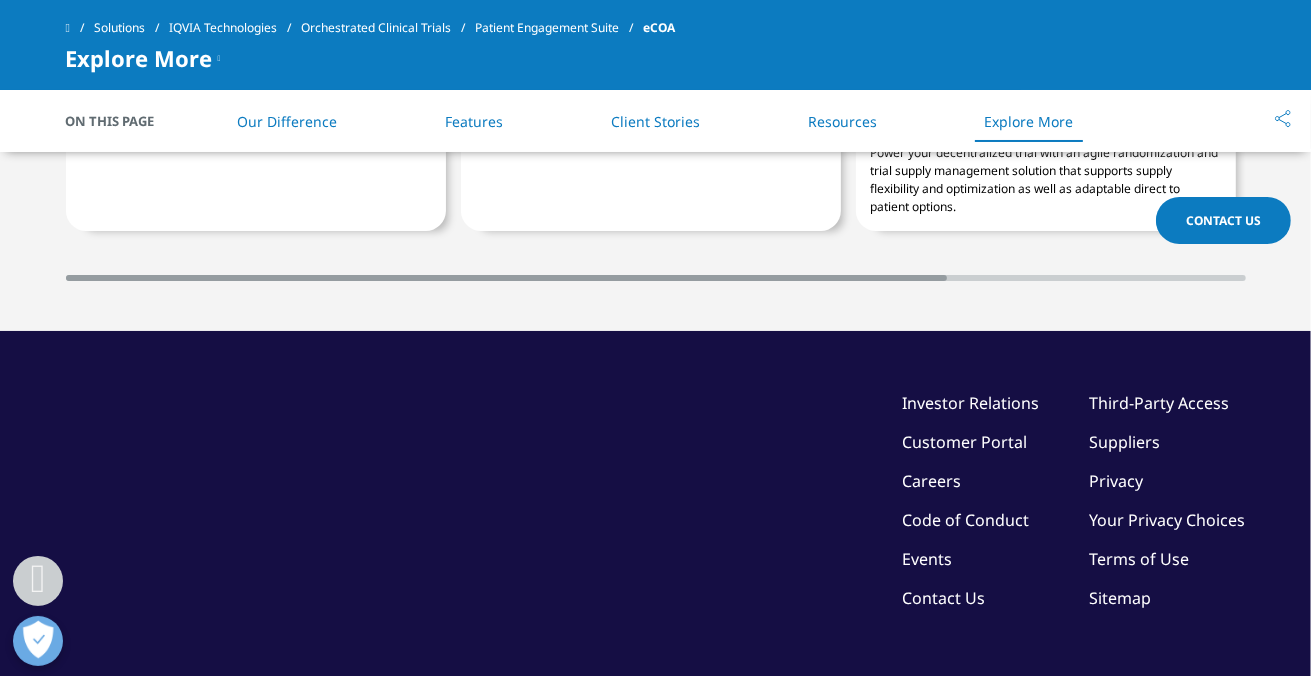 scroll, scrollTop: 5831, scrollLeft: 0, axis: vertical 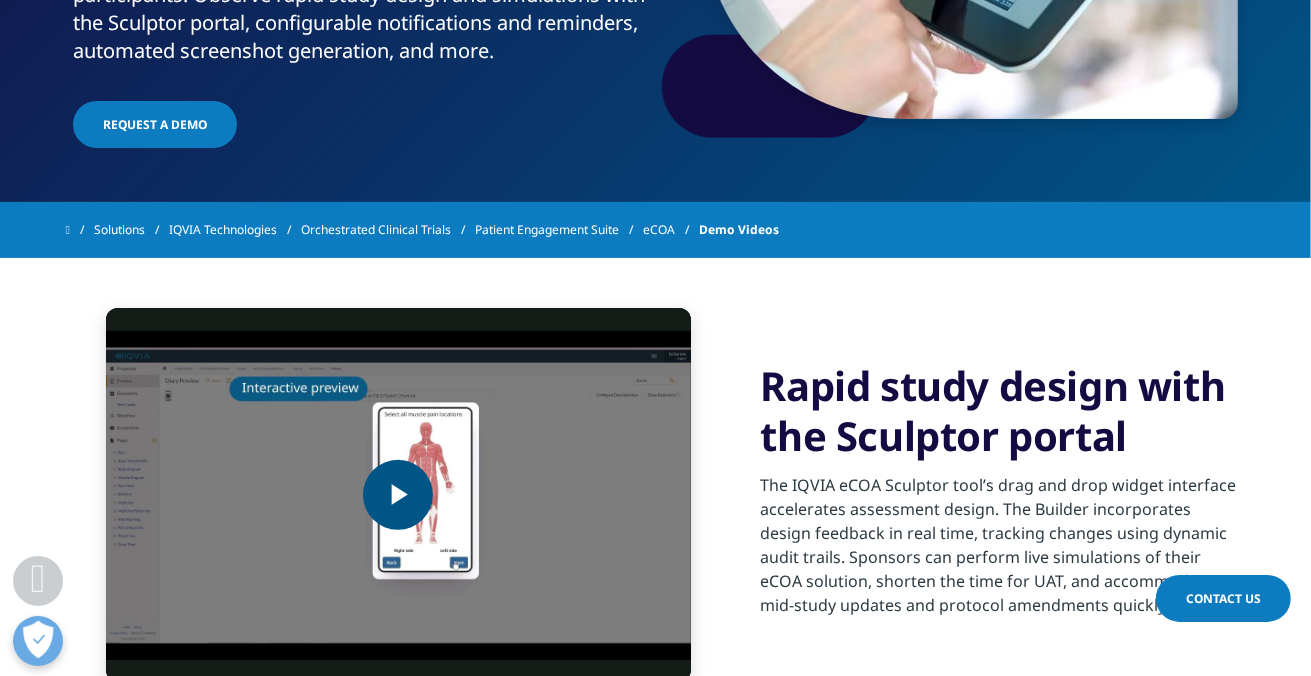click at bounding box center [398, 495] 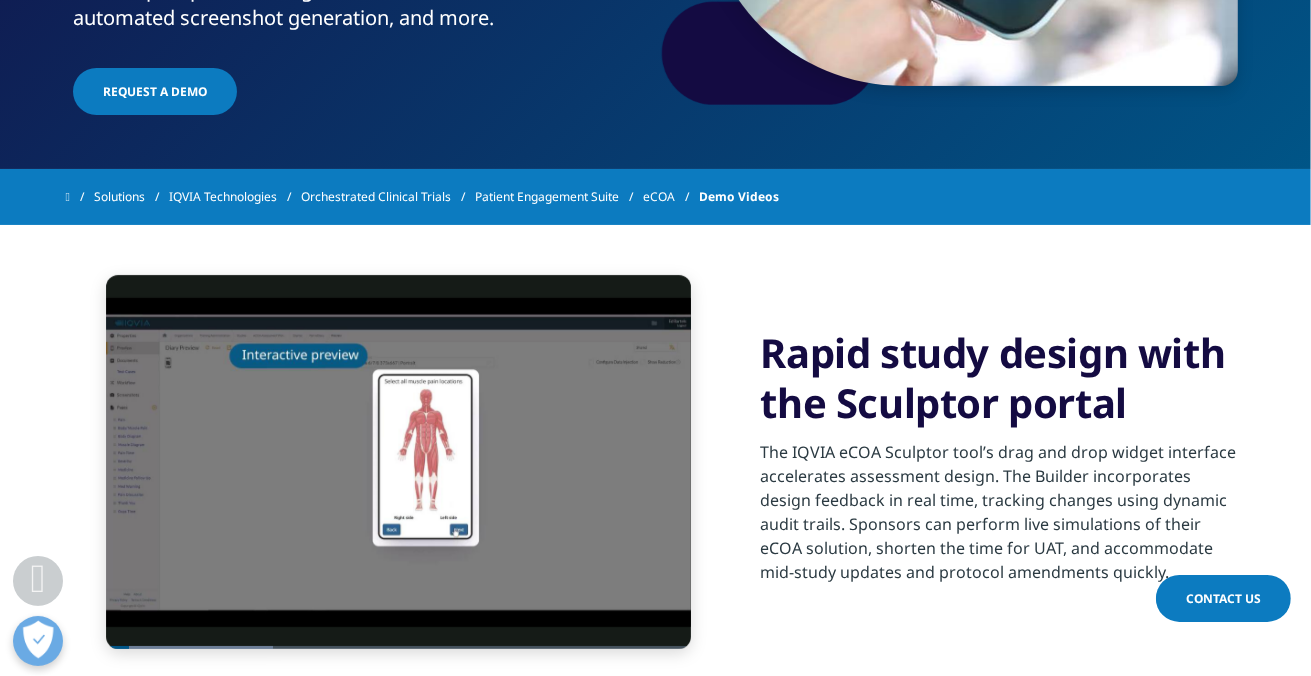 click on "The IQVIA eCOA Sculptor tool’s drag and drop widget interface accelerates assessment design. The Builder incorporates design feedback in real time, tracking changes using dynamic audit trails. Sponsors can perform live simulations of their eCOA solution, shorten the time for UAT, and accommodate mid-study updates and protocol amendments quickly." at bounding box center (1003, 518) 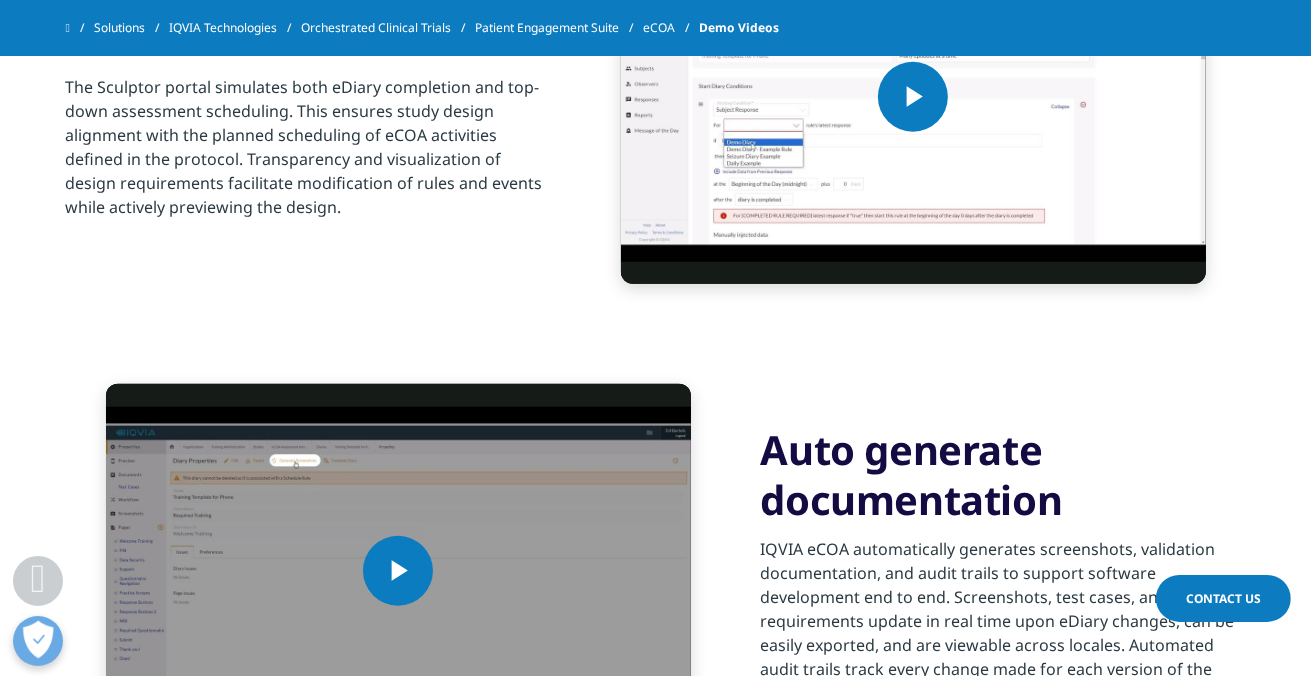 scroll, scrollTop: 1432, scrollLeft: 0, axis: vertical 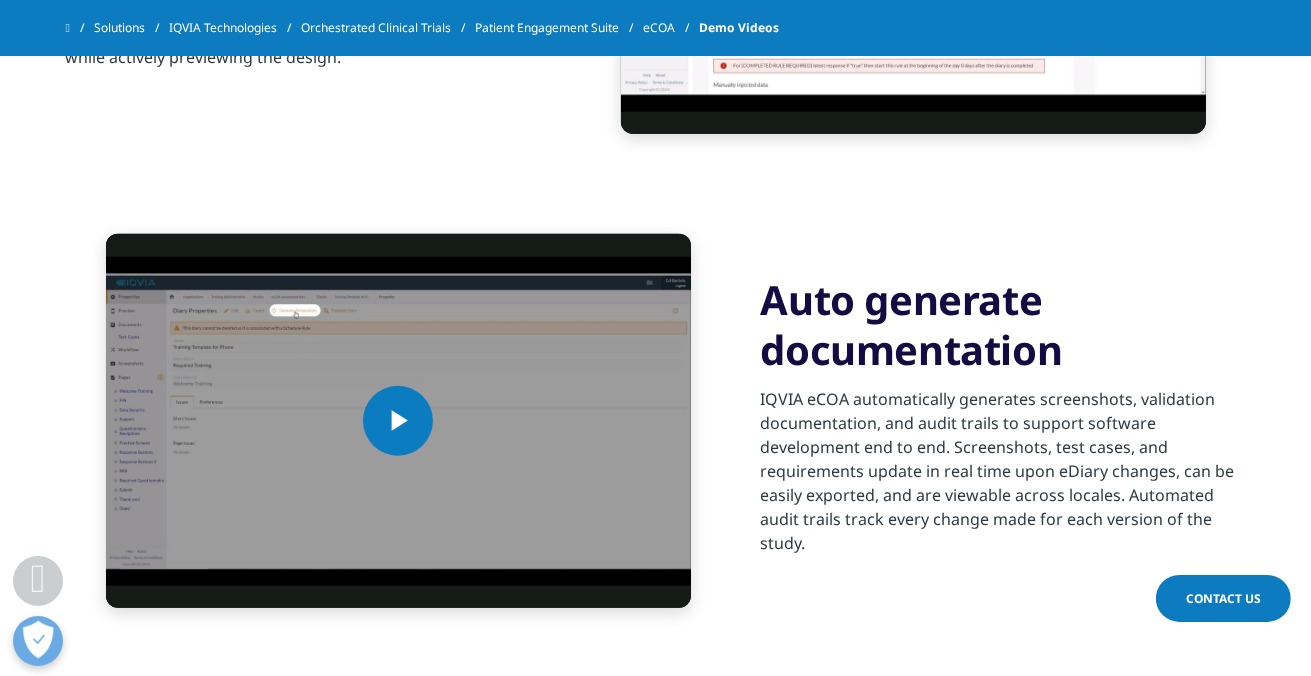 click on "IQVIA eCOA automatically generates screenshots, validation documentation, and audit trails to support software development end to end. Screenshots, test cases, and requirements update in real time upon eDiary changes, can be easily exported, and are viewable across locales. Automated audit trails track every change made for each version of the study." at bounding box center (1003, 477) 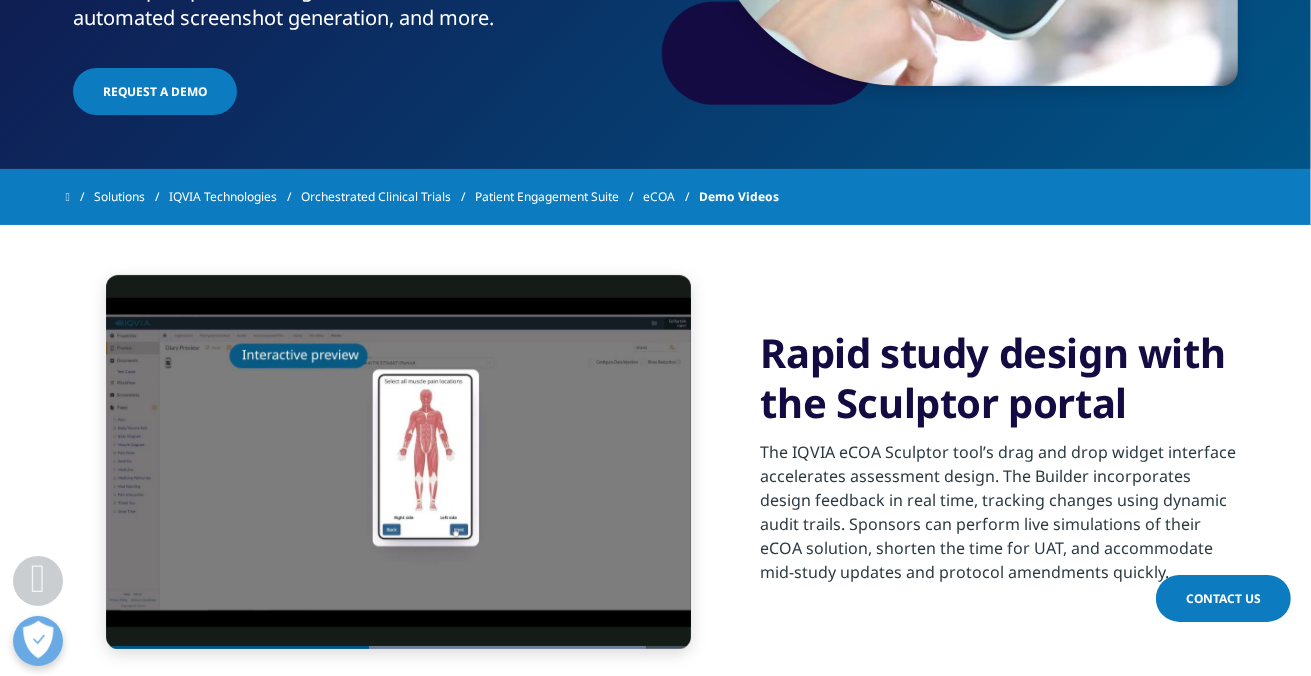 scroll, scrollTop: 732, scrollLeft: 0, axis: vertical 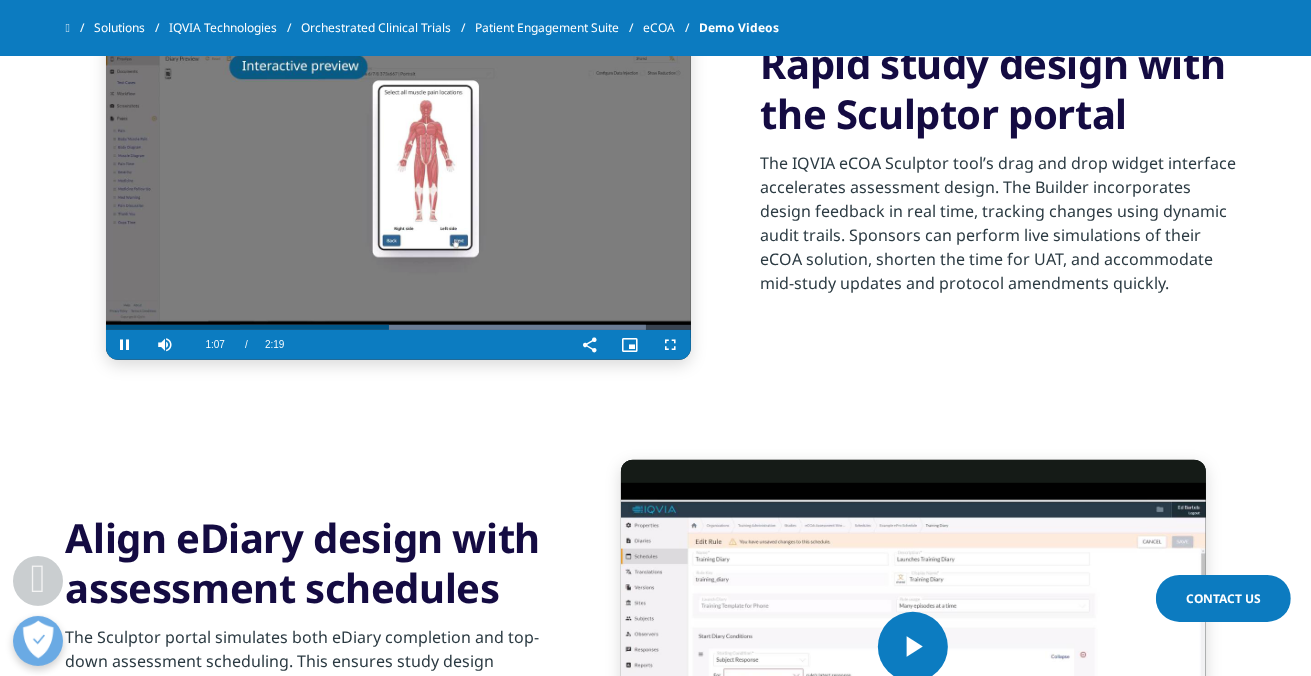 click at bounding box center (398, 173) 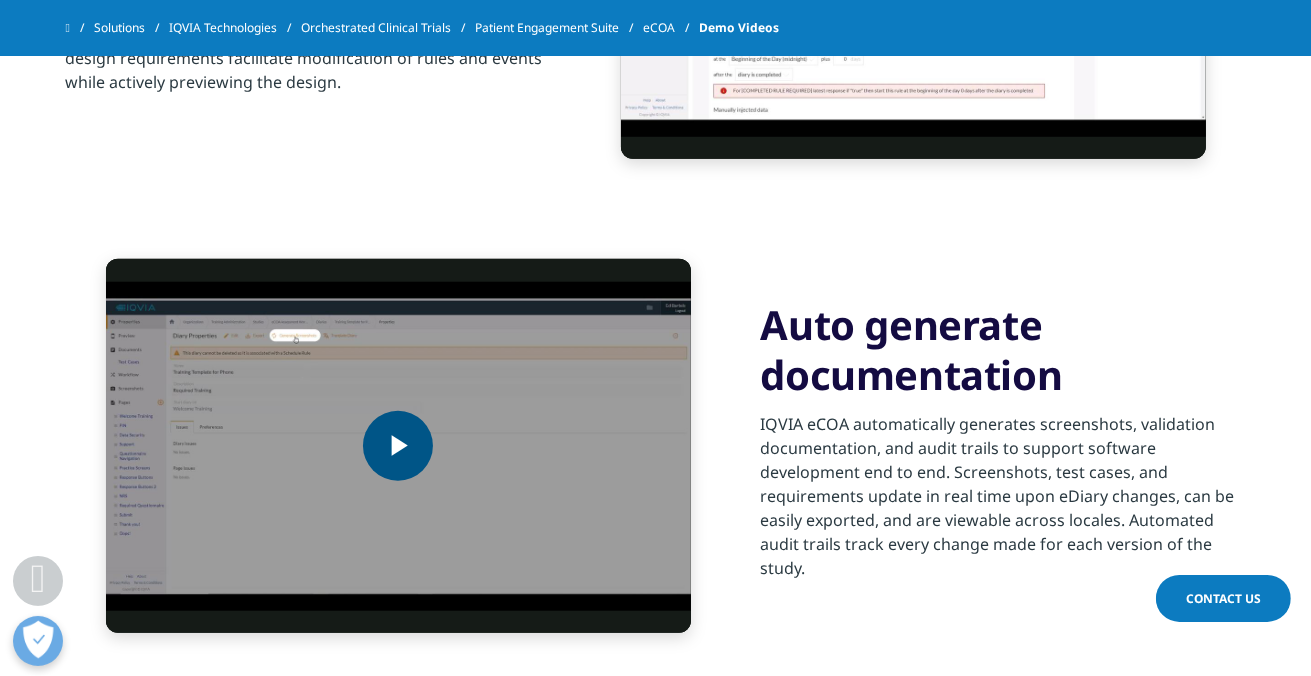 scroll, scrollTop: 1432, scrollLeft: 0, axis: vertical 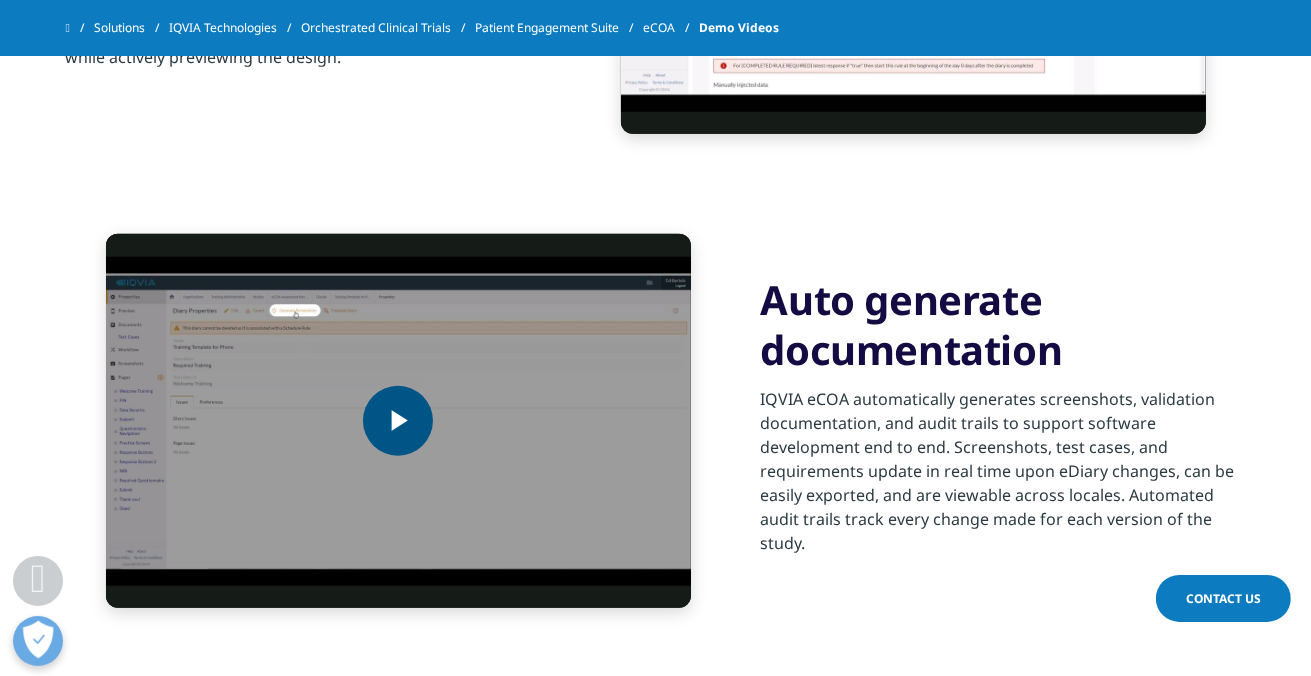 click at bounding box center [398, 421] 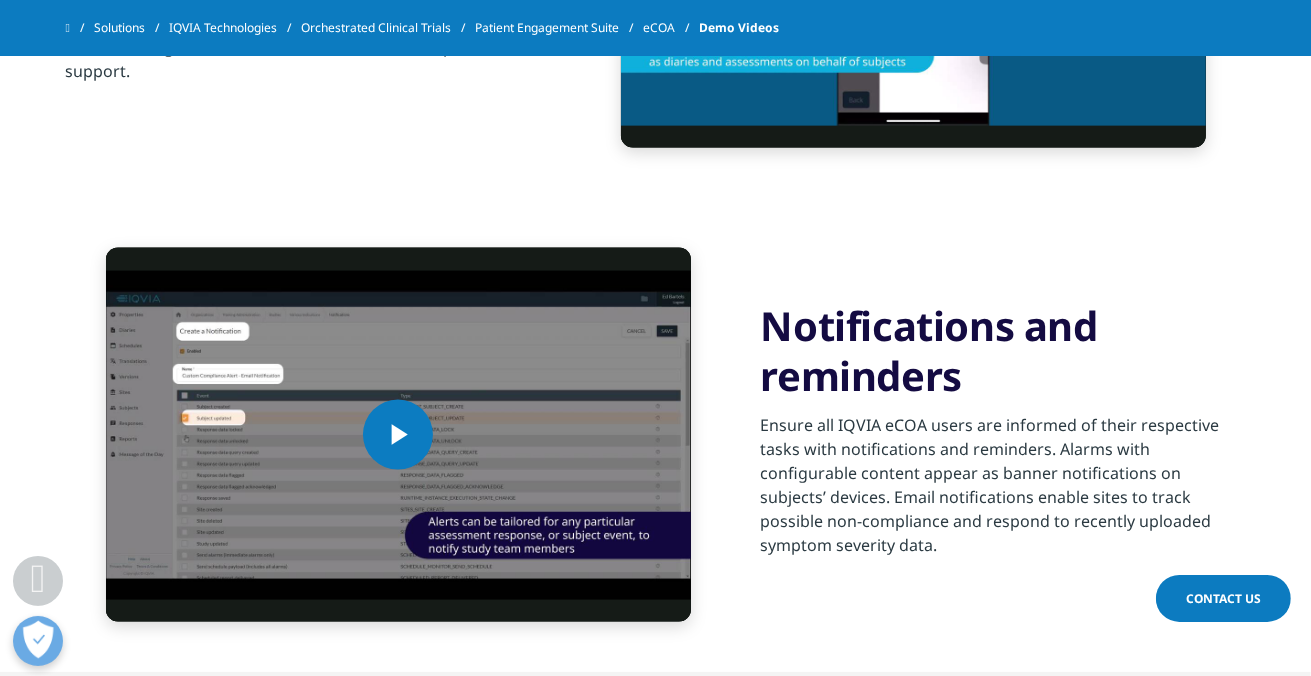scroll, scrollTop: 2599, scrollLeft: 0, axis: vertical 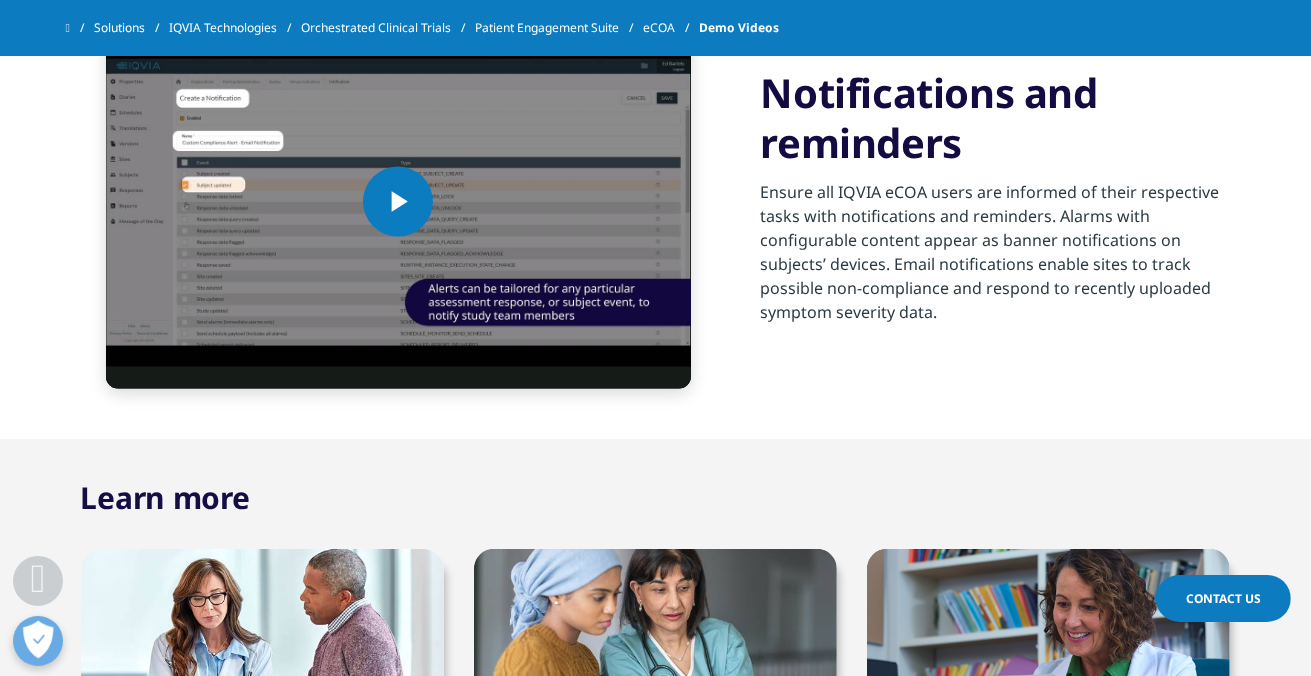 click on "Ensure all IQVIA eCOA users are informed of their respective tasks with notifications and reminders. Alarms with configurable content appear as banner notifications on subjects’ devices. Email notifications enable sites to track possible non-compliance and respond to recently uploaded symptom severity data." at bounding box center (1003, 258) 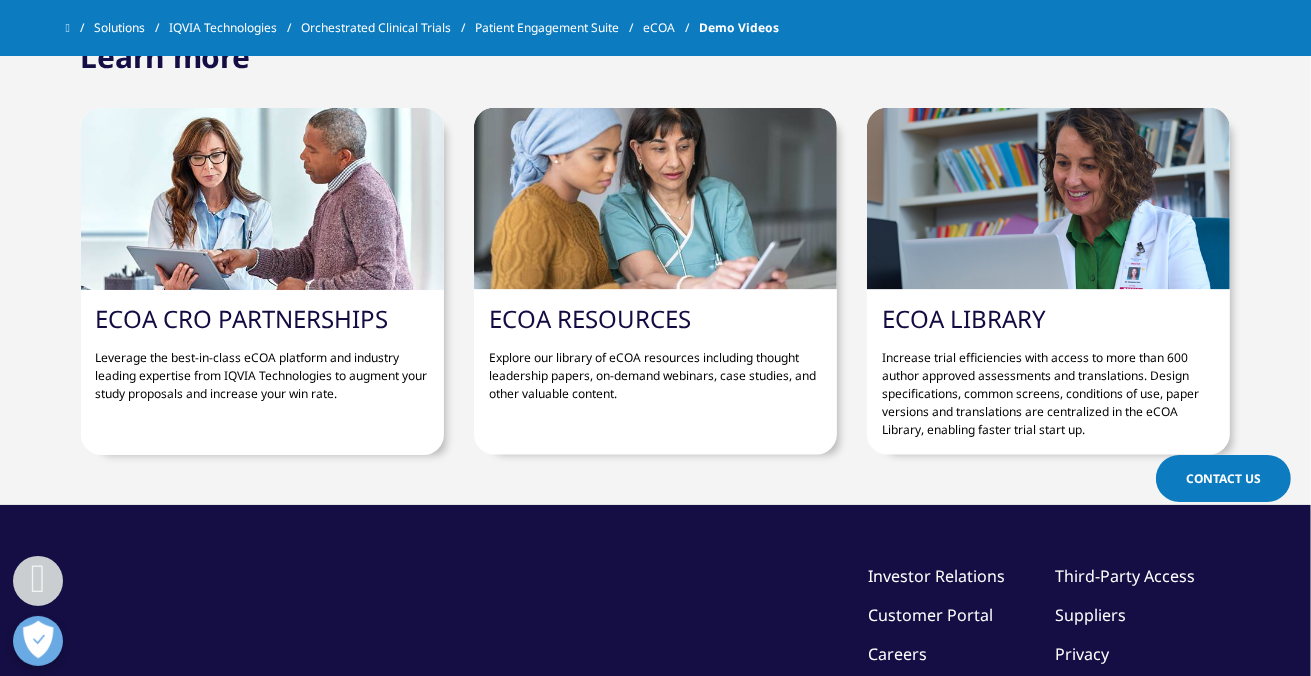 scroll, scrollTop: 3066, scrollLeft: 0, axis: vertical 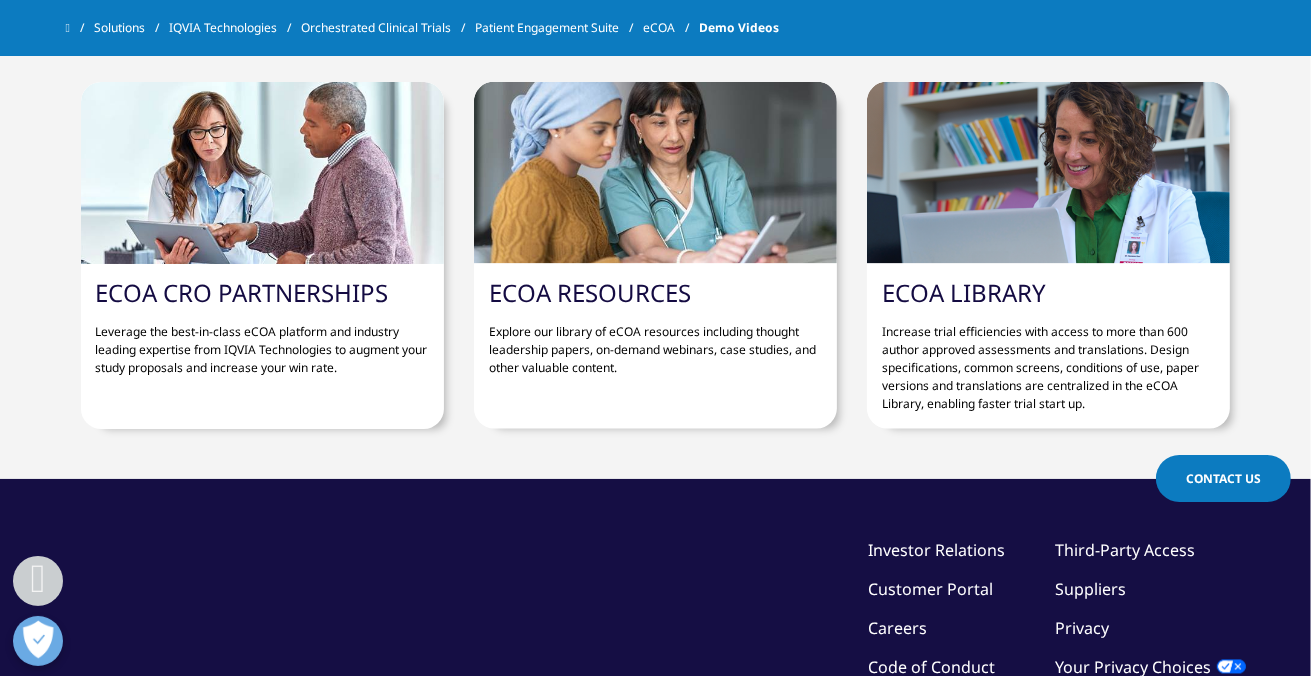 click on "ECOA RESOURCES" at bounding box center (590, 293) 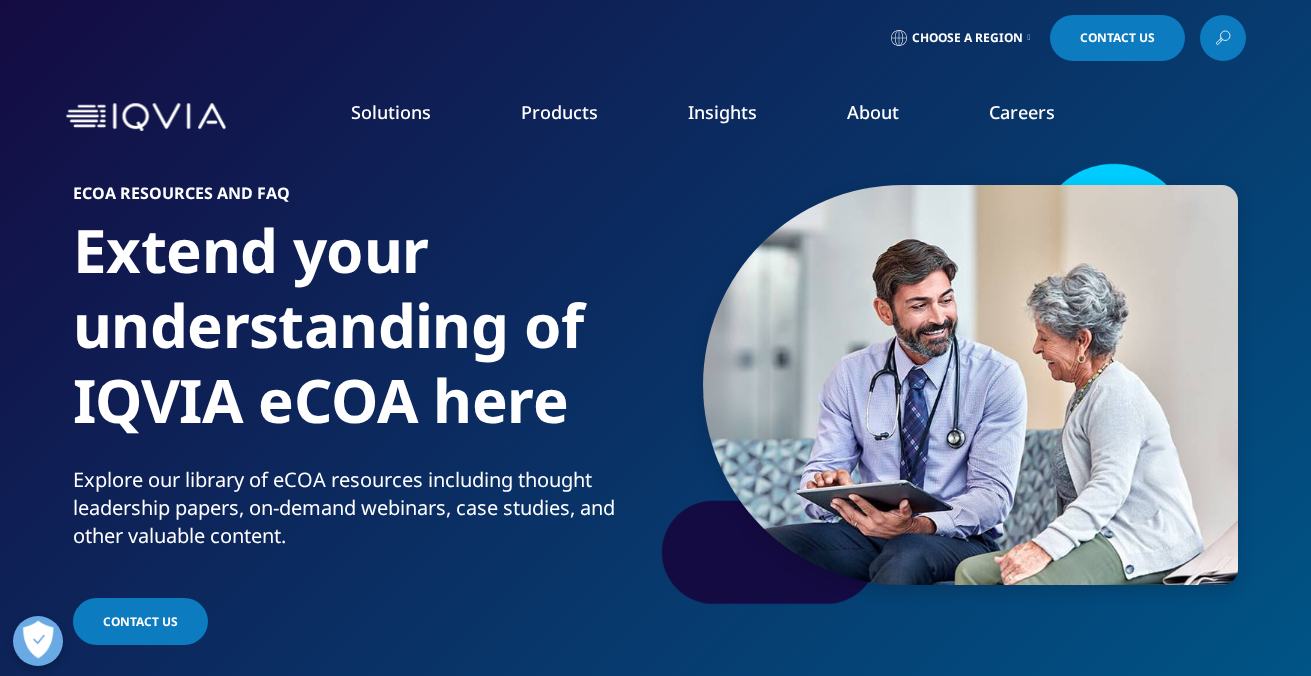 scroll, scrollTop: 0, scrollLeft: 0, axis: both 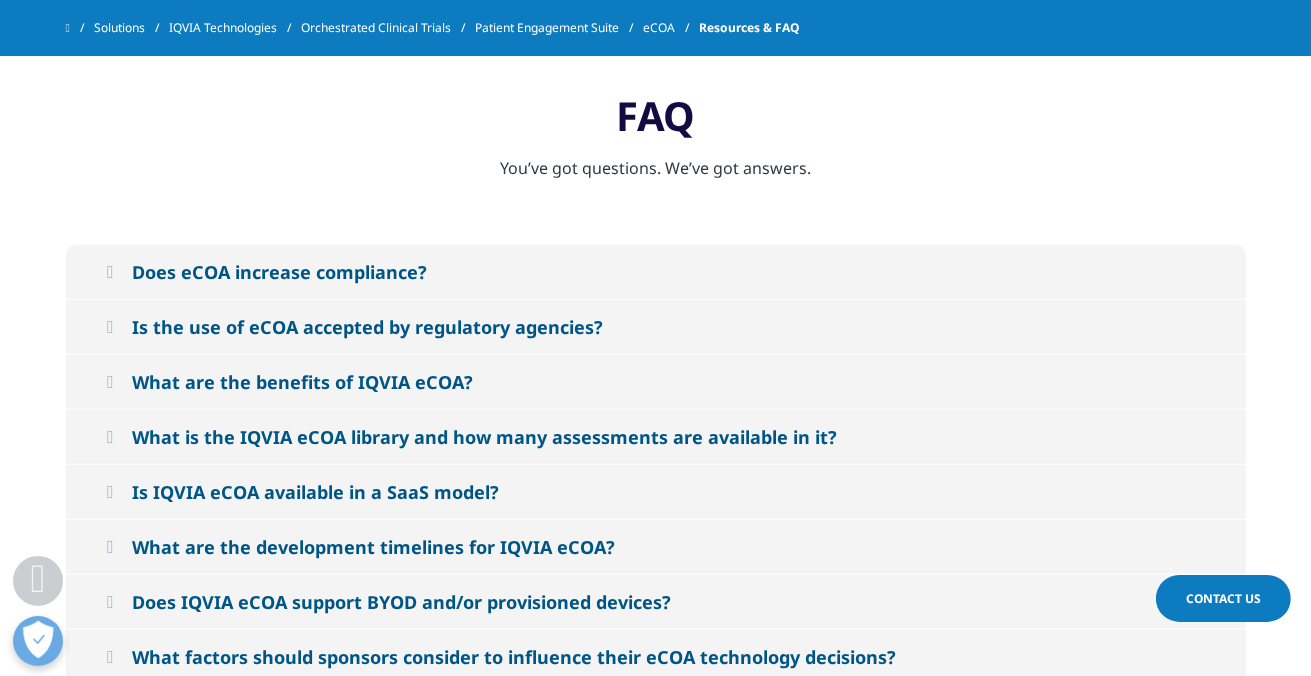 click on "What are the benefits of IQVIA eCOA?" at bounding box center [302, 382] 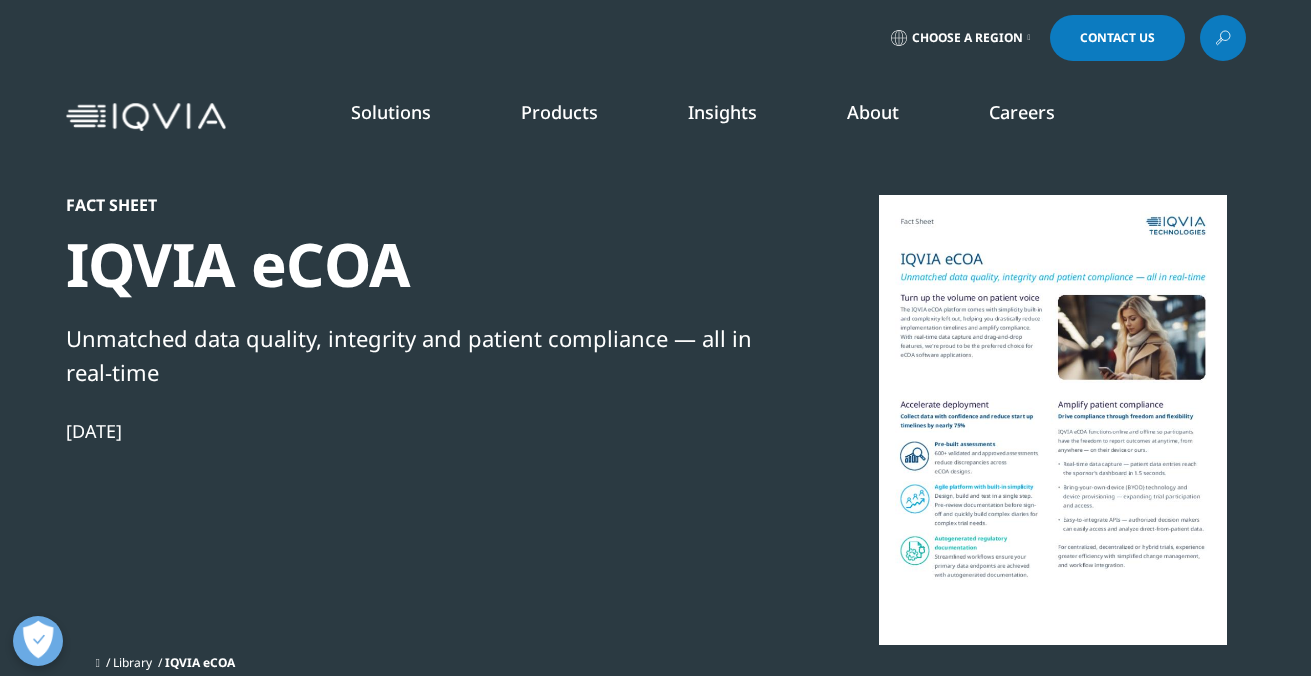 scroll, scrollTop: 0, scrollLeft: 0, axis: both 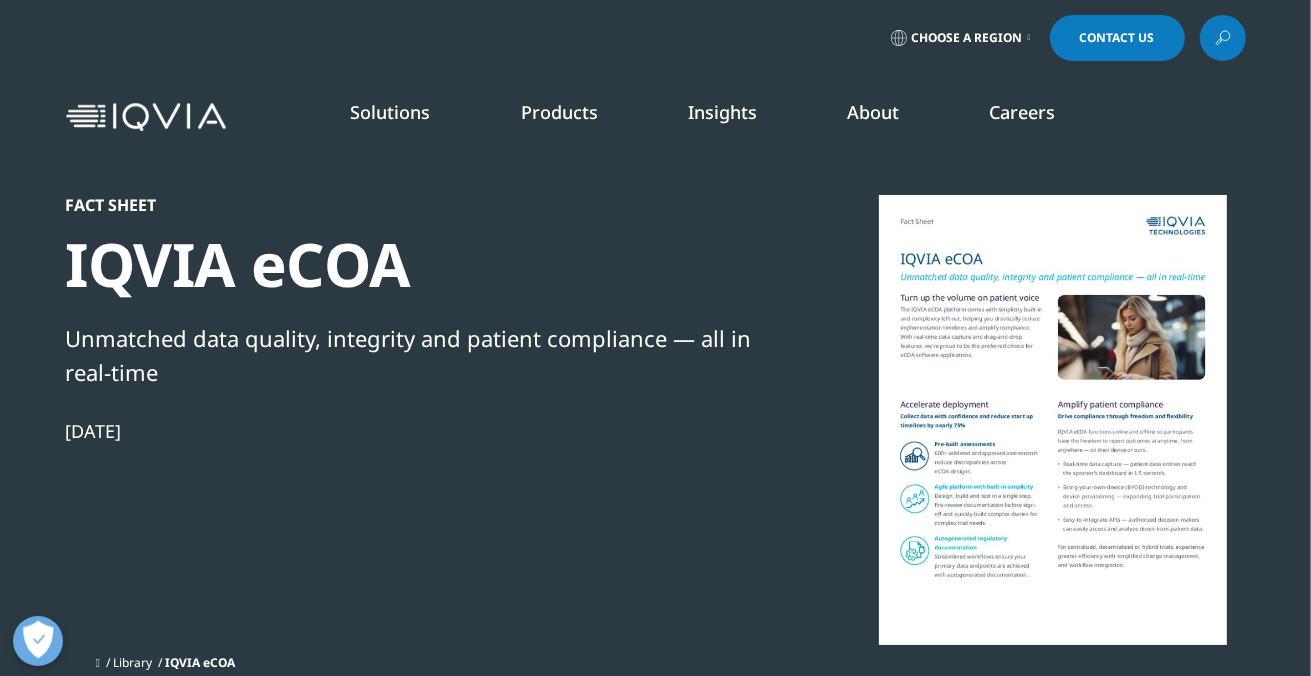 click on "Patient Engagement Suite" at bounding box center [190, 473] 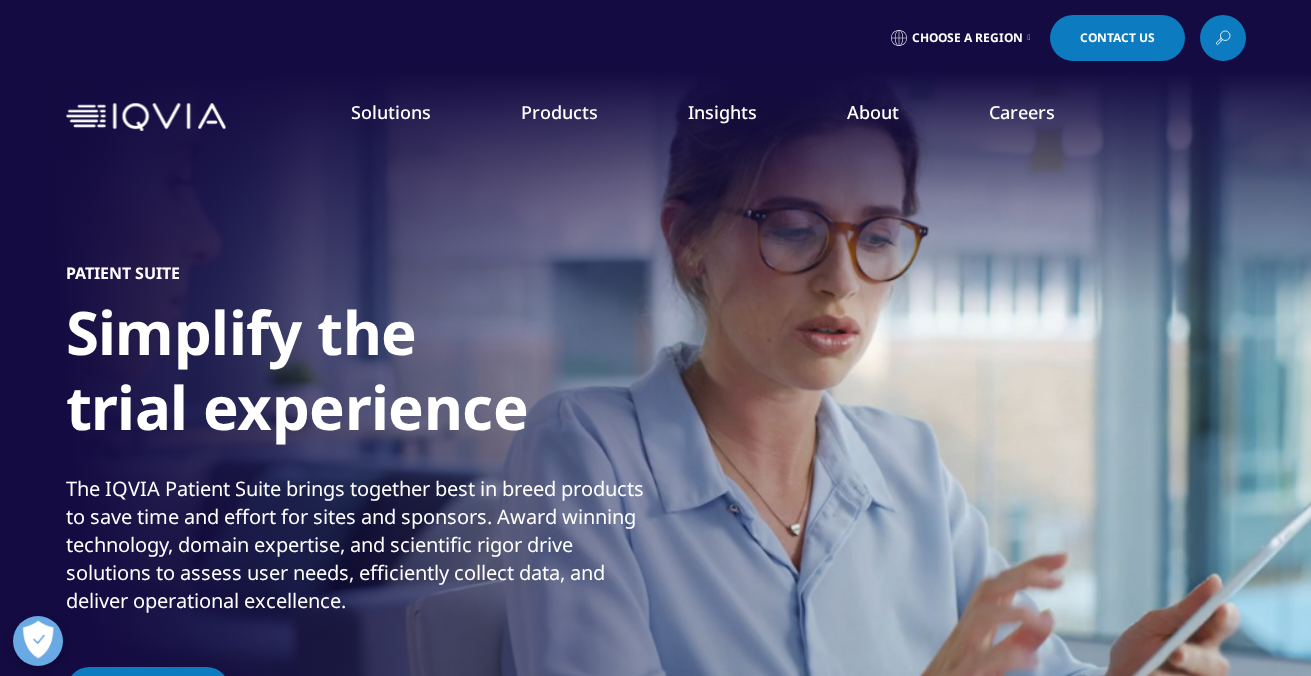 scroll, scrollTop: 228, scrollLeft: 0, axis: vertical 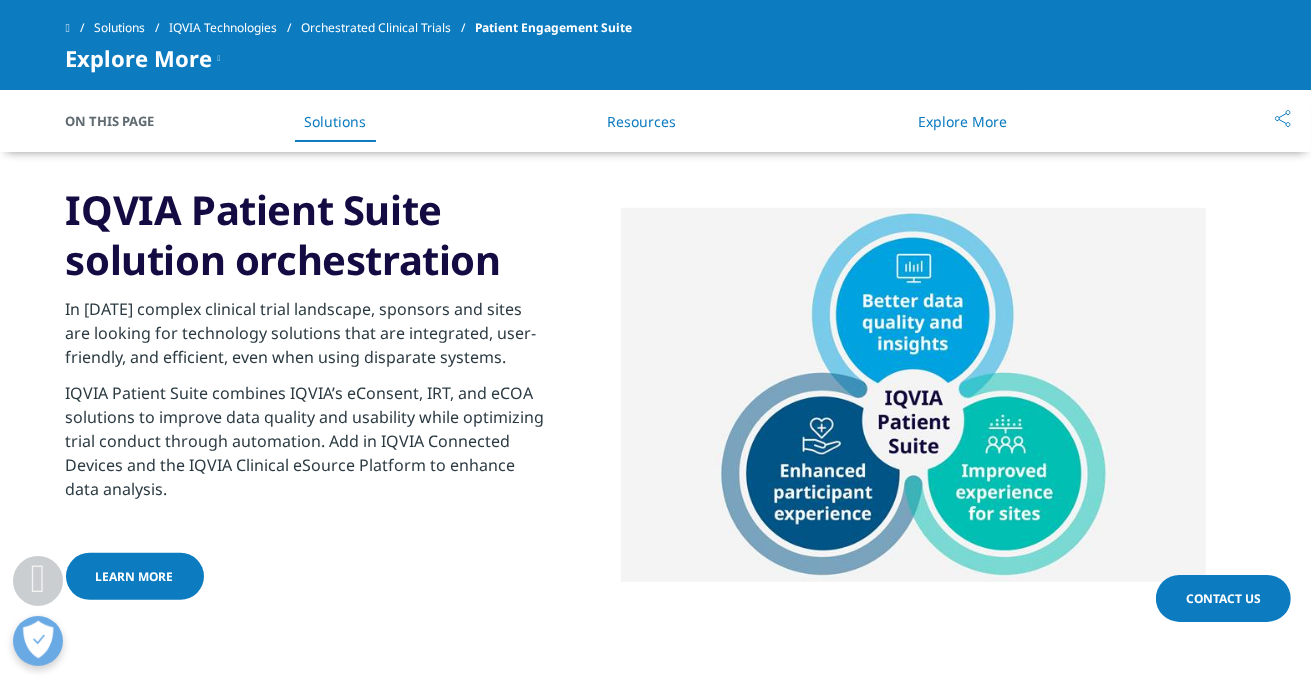 click on "IQVIA Patient Suite combines IQVIA’s eConsent, IRT, and eCOA solutions to improve data quality and usability while optimizing trial conduct through automation. Add in IQVIA Connected Devices and the IQVIA Clinical eSource Platform to enhance data analysis." at bounding box center [308, 447] 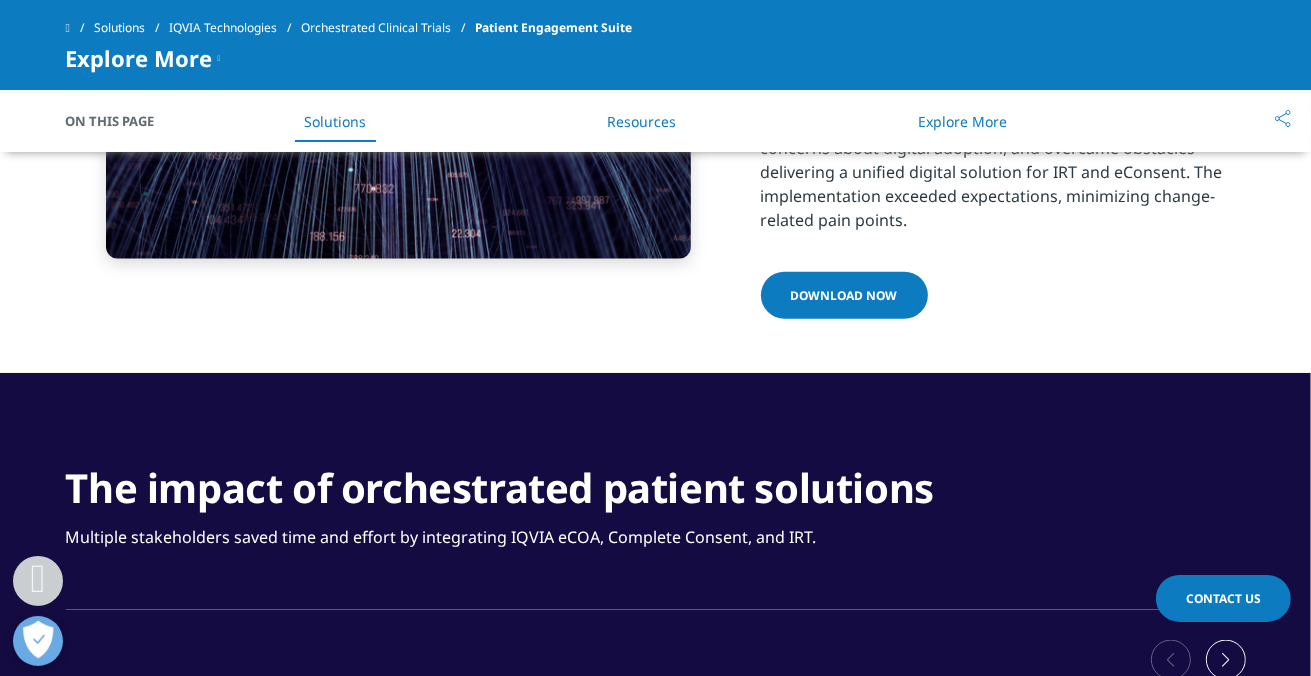 scroll, scrollTop: 2100, scrollLeft: 0, axis: vertical 